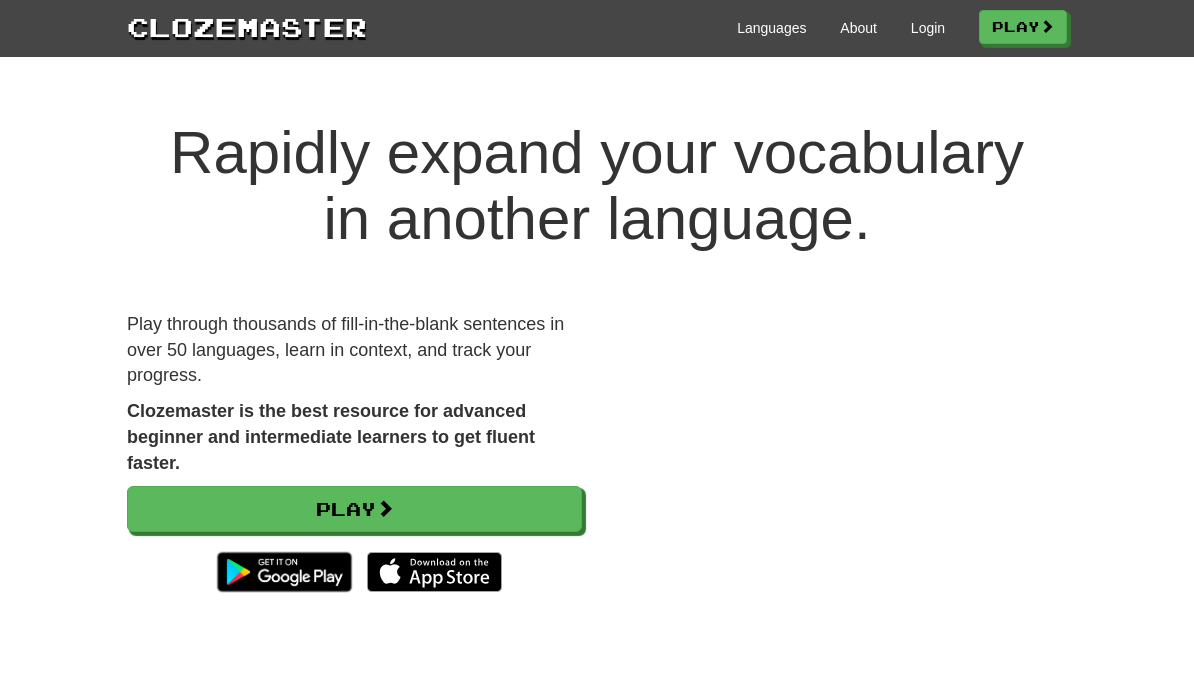 scroll, scrollTop: 0, scrollLeft: 0, axis: both 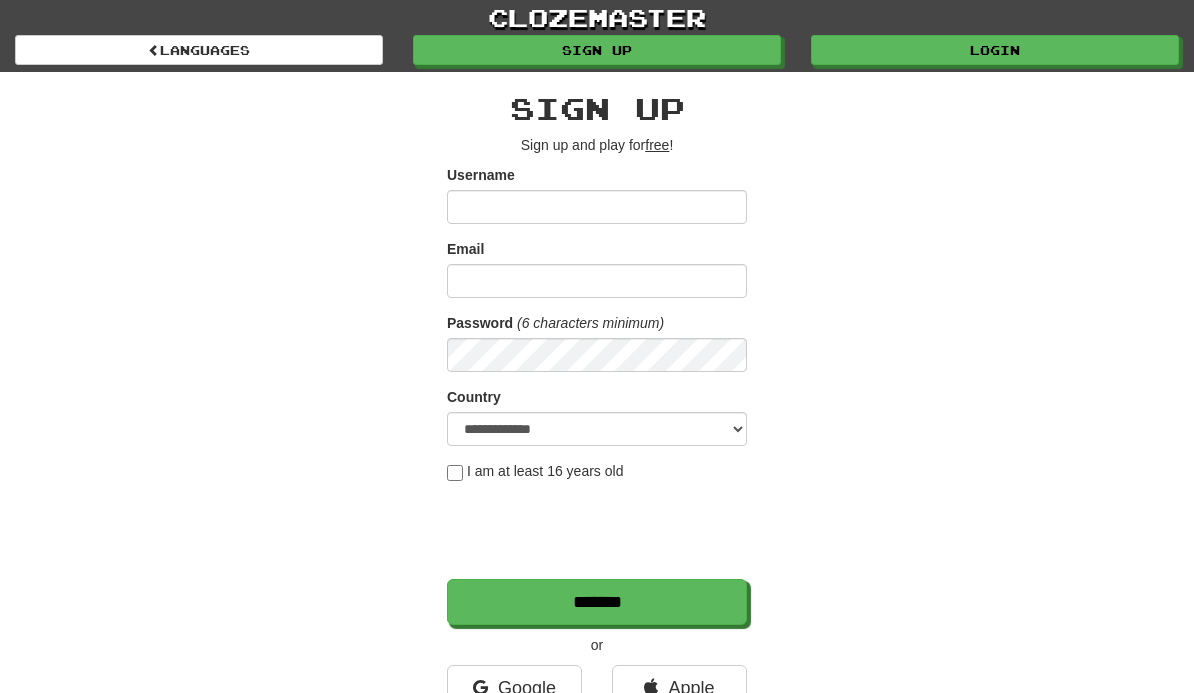 click on "Username" at bounding box center (597, 207) 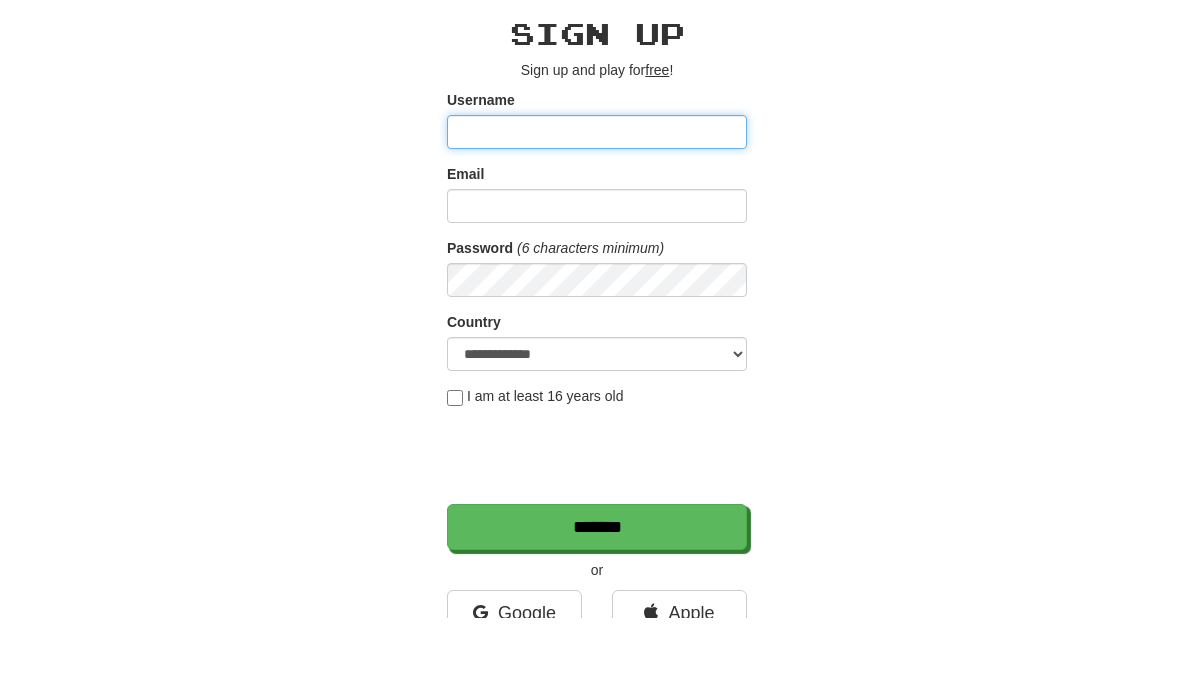 type on "**********" 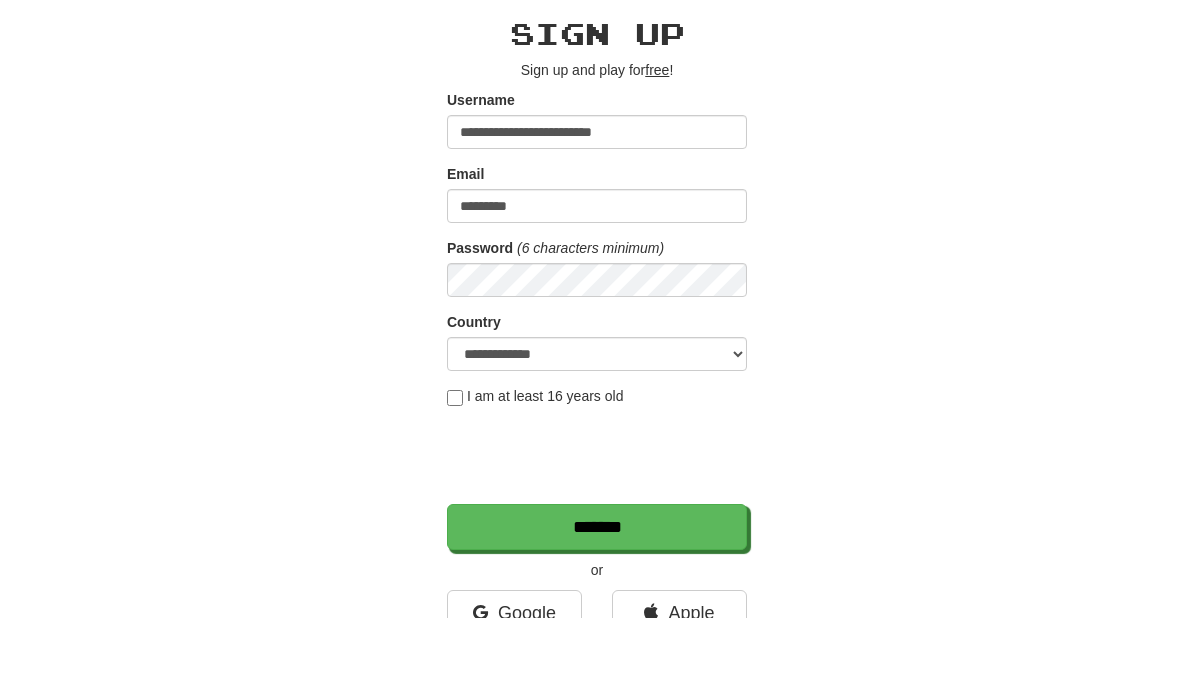 scroll, scrollTop: 75, scrollLeft: 0, axis: vertical 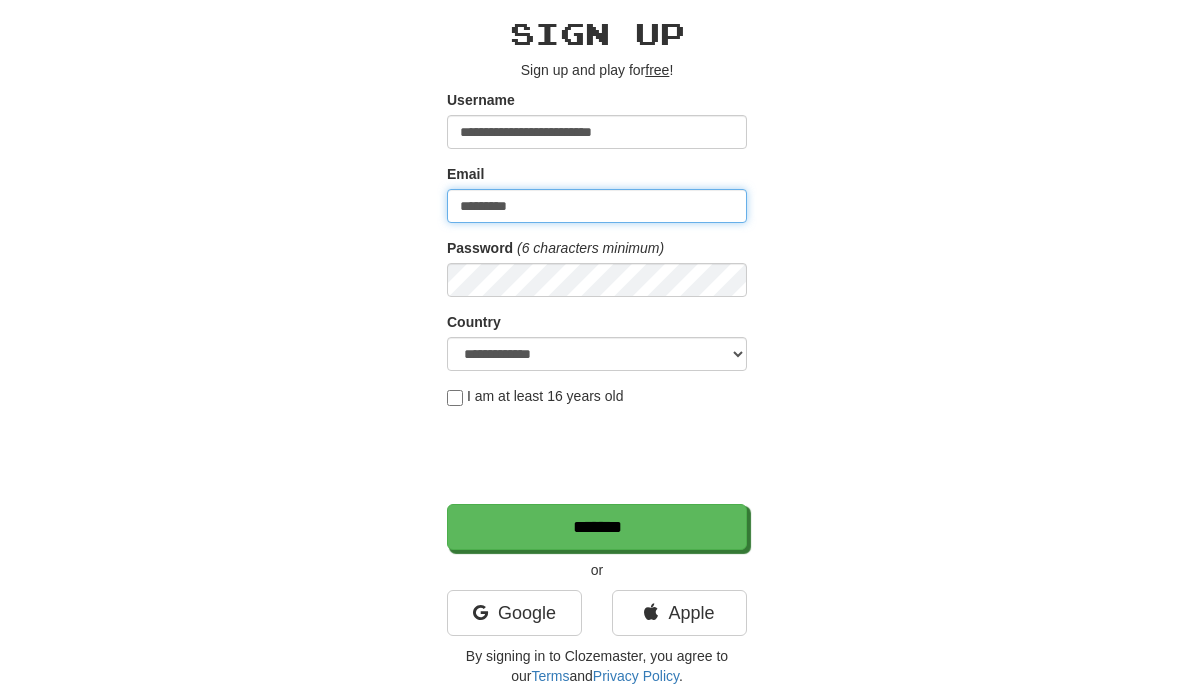 type on "*********" 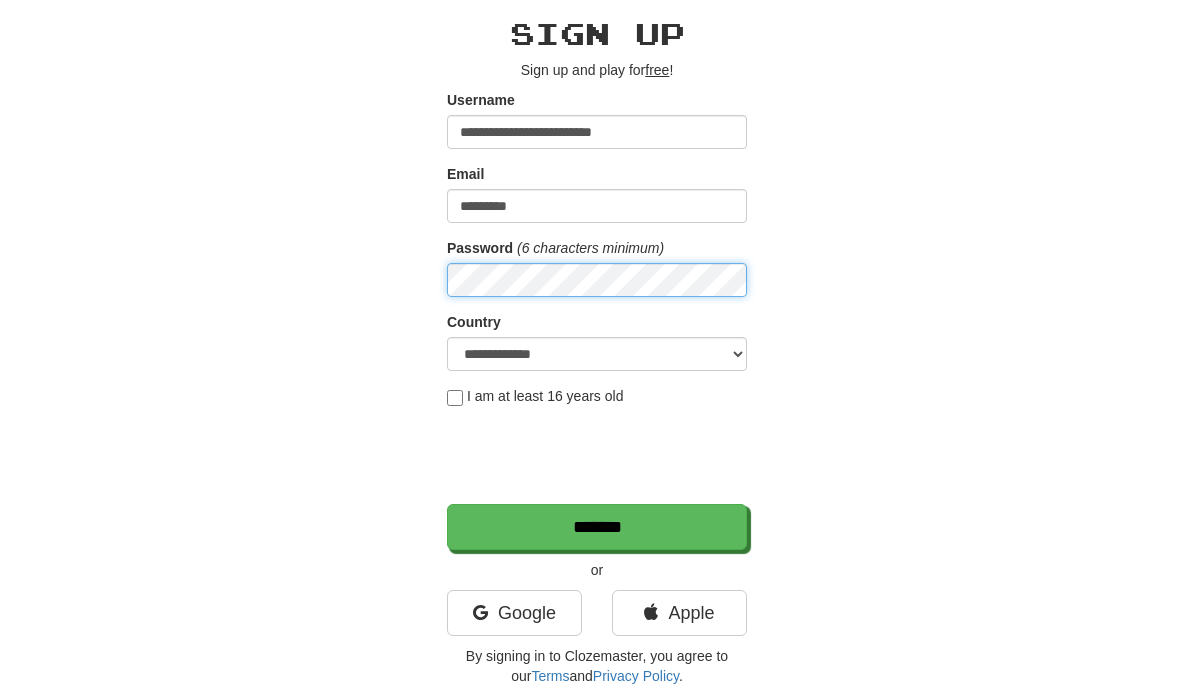 scroll, scrollTop: 0, scrollLeft: 0, axis: both 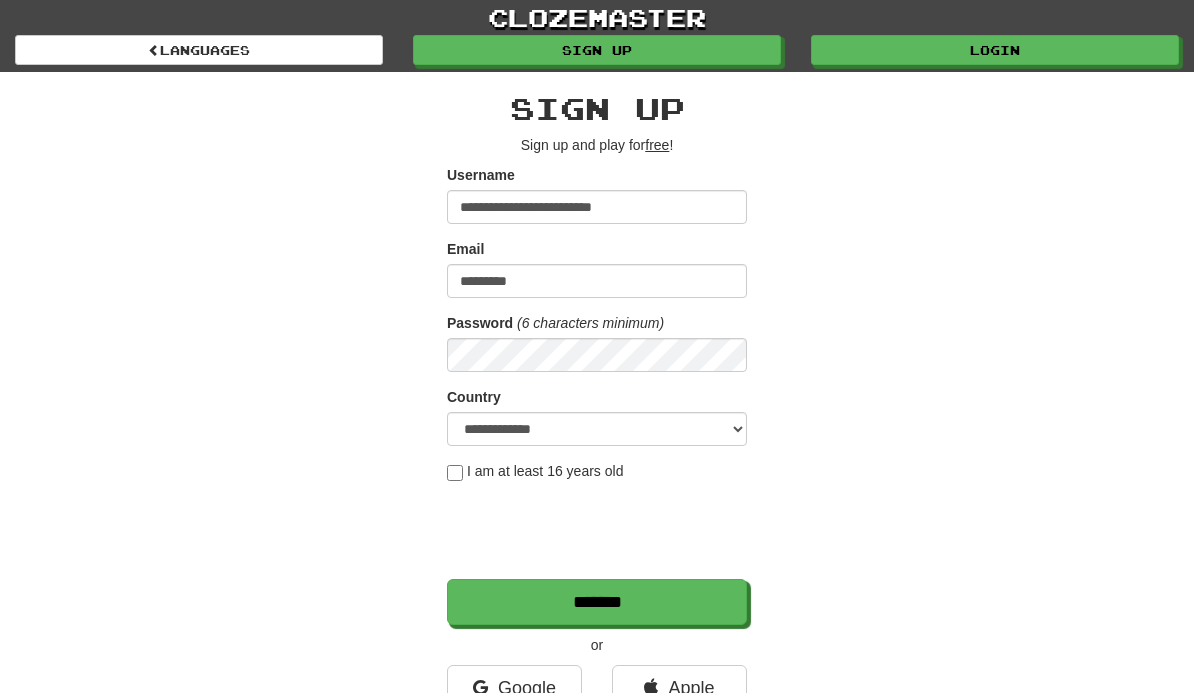 click on "Login" at bounding box center (995, 50) 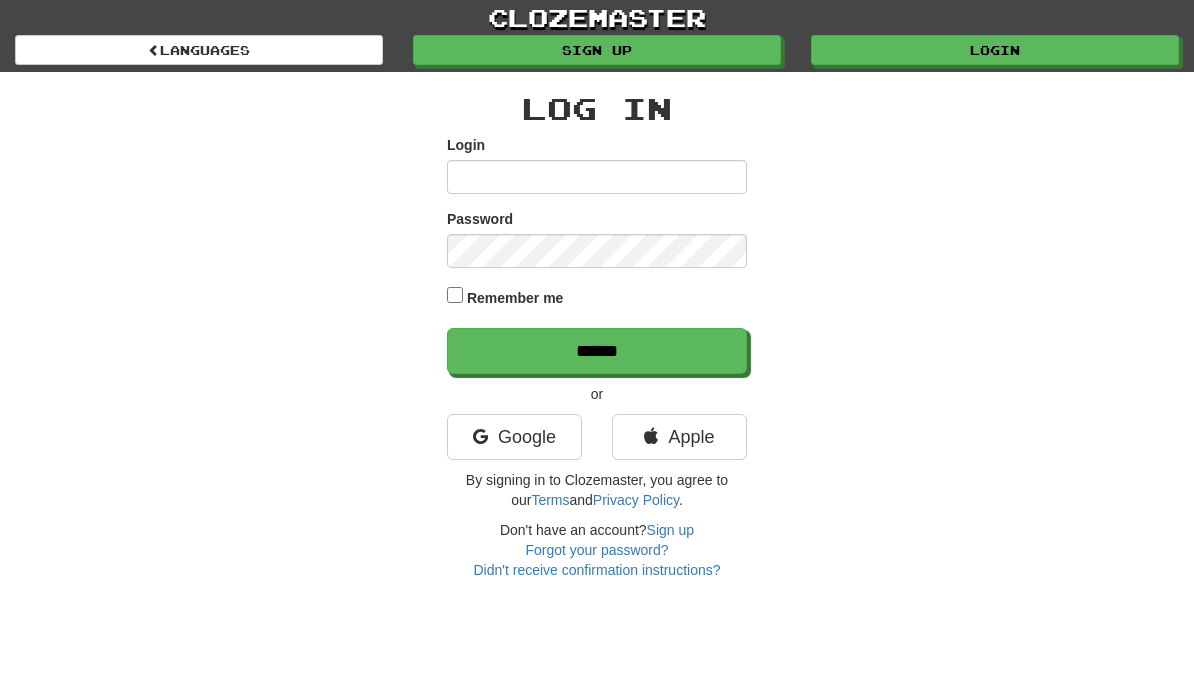 scroll, scrollTop: 0, scrollLeft: 0, axis: both 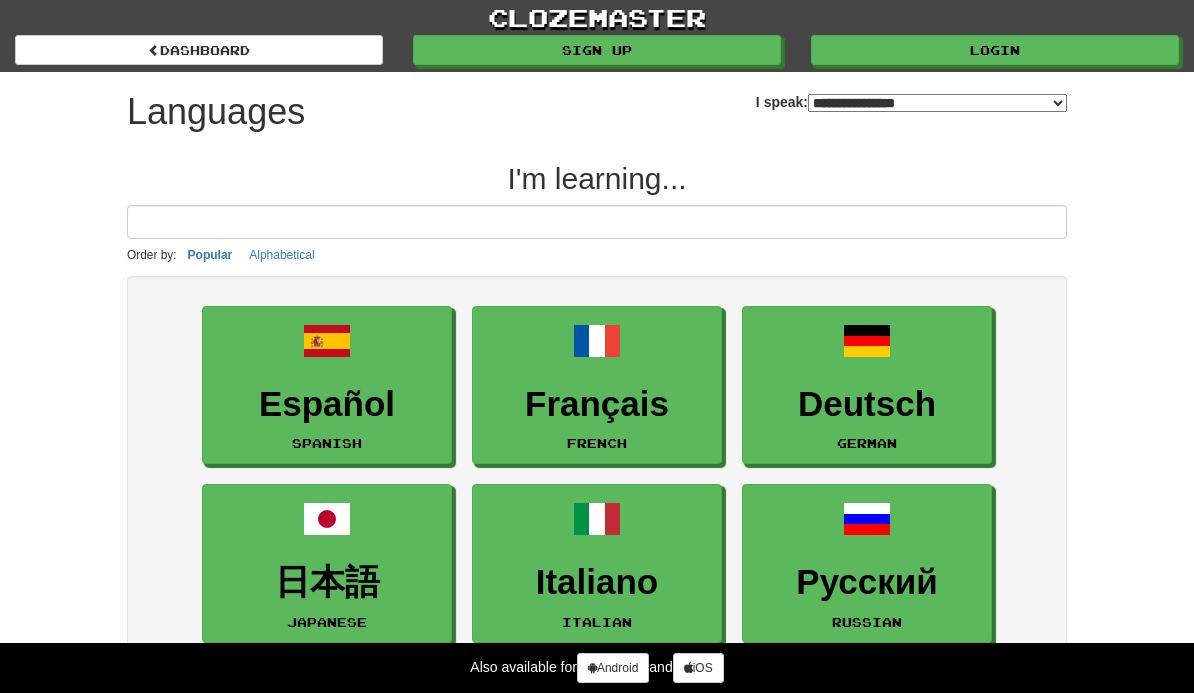 select on "*******" 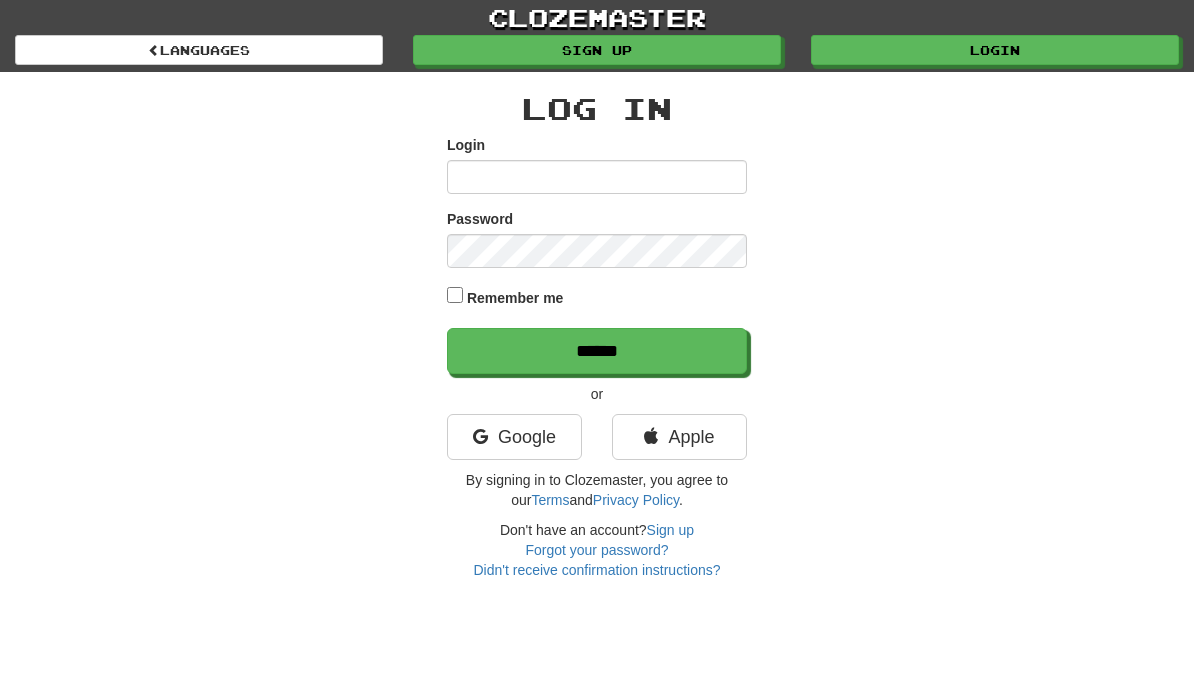 scroll, scrollTop: 0, scrollLeft: 0, axis: both 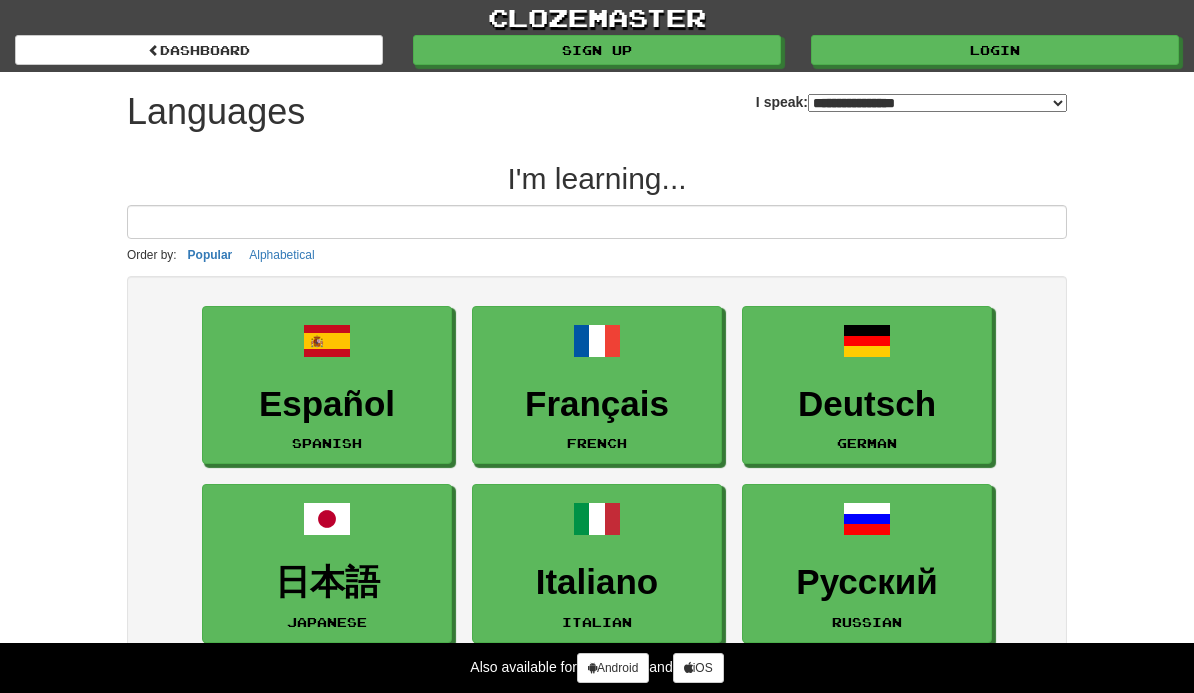 select on "*******" 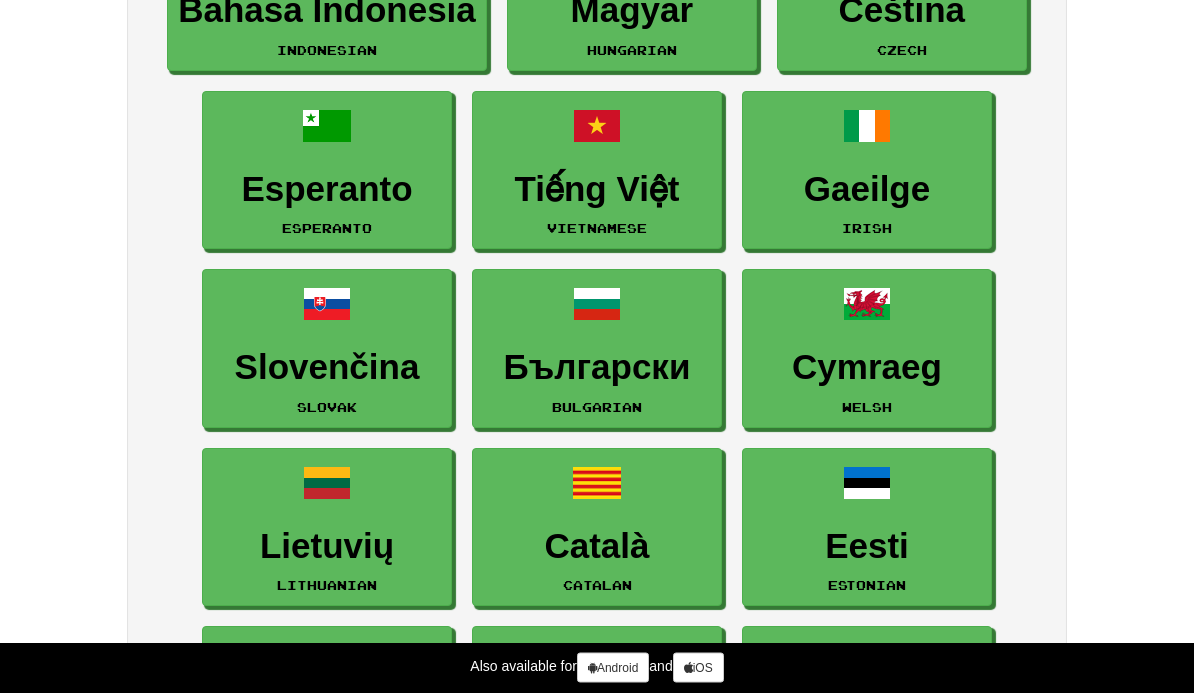 scroll, scrollTop: 2357, scrollLeft: 0, axis: vertical 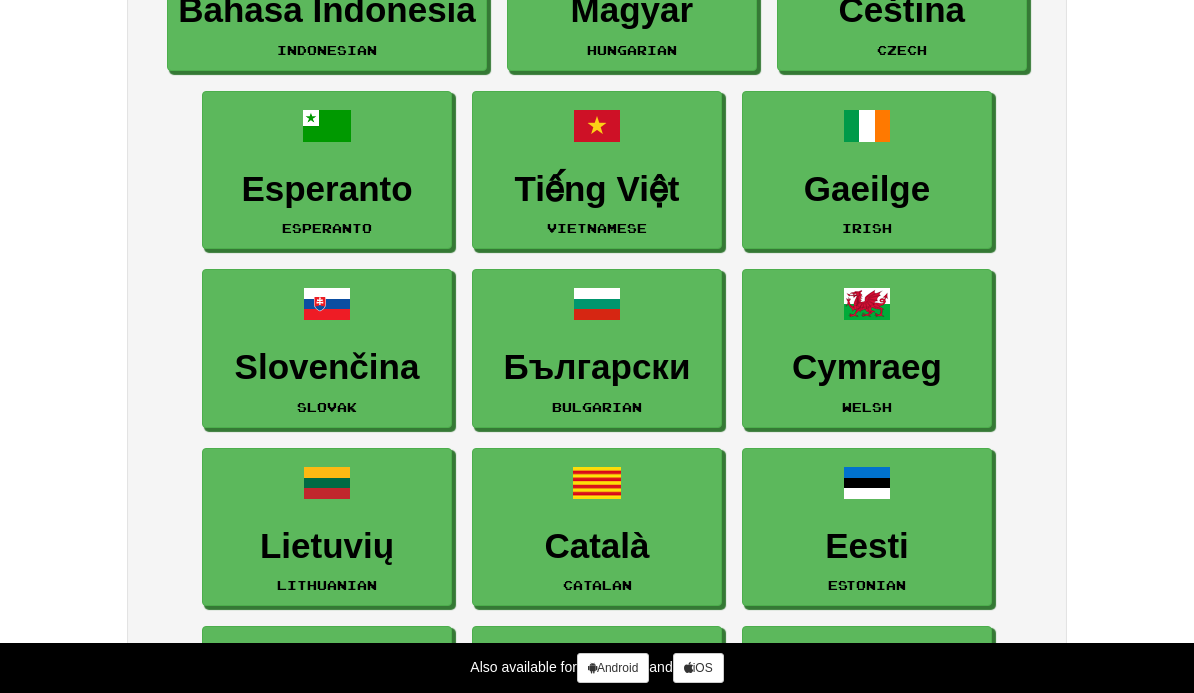 click on "Cymraeg" at bounding box center [867, 367] 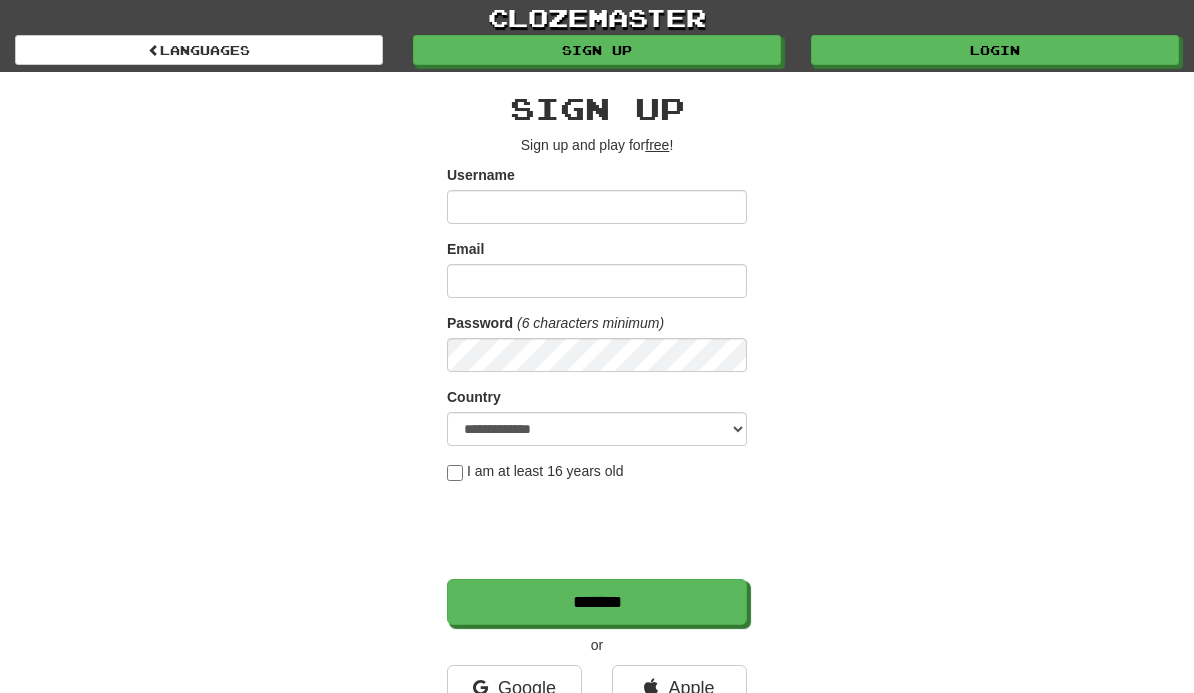 scroll, scrollTop: 0, scrollLeft: 0, axis: both 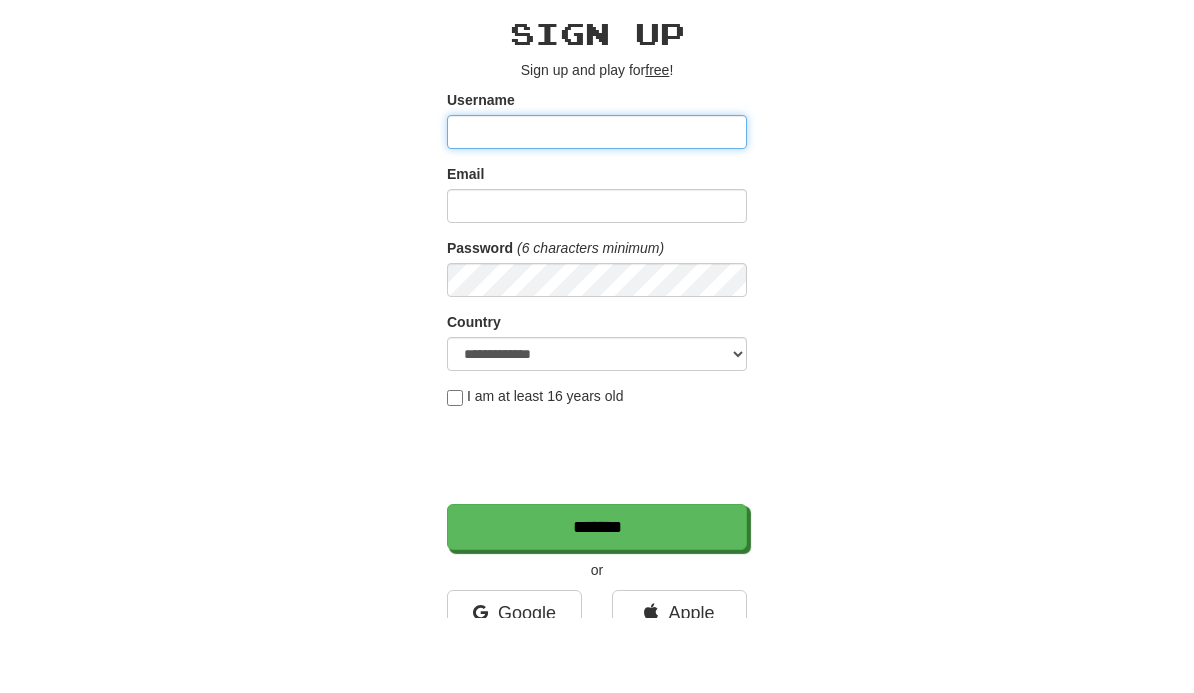 type on "**********" 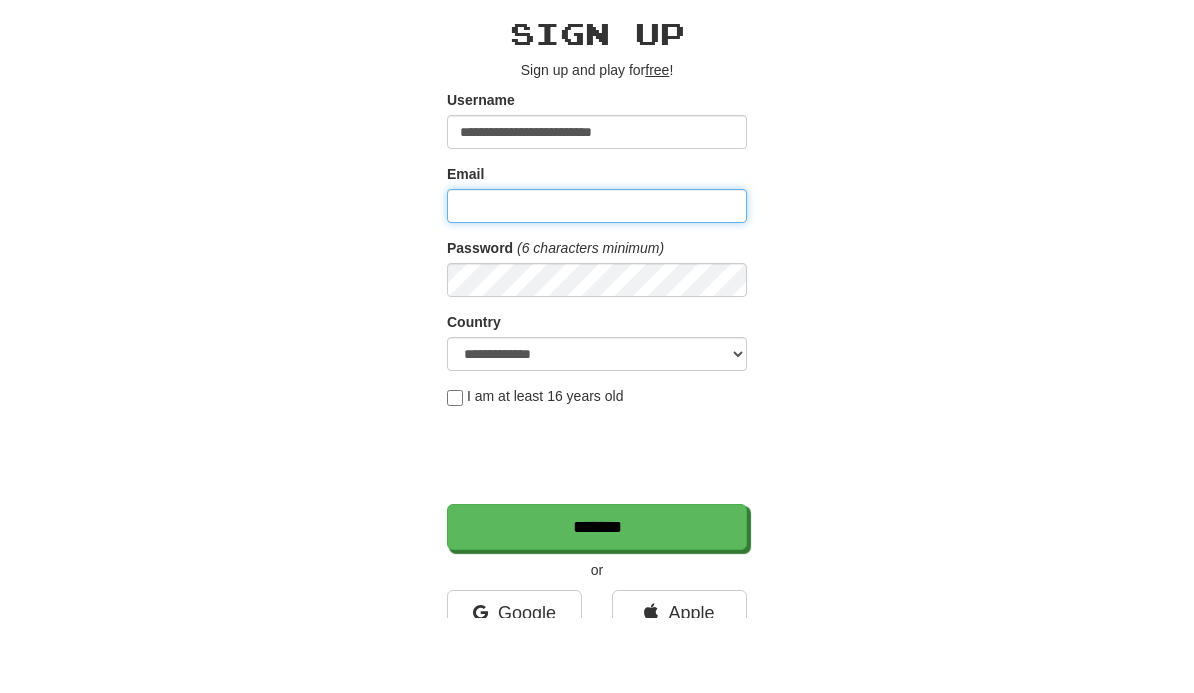 type on "**********" 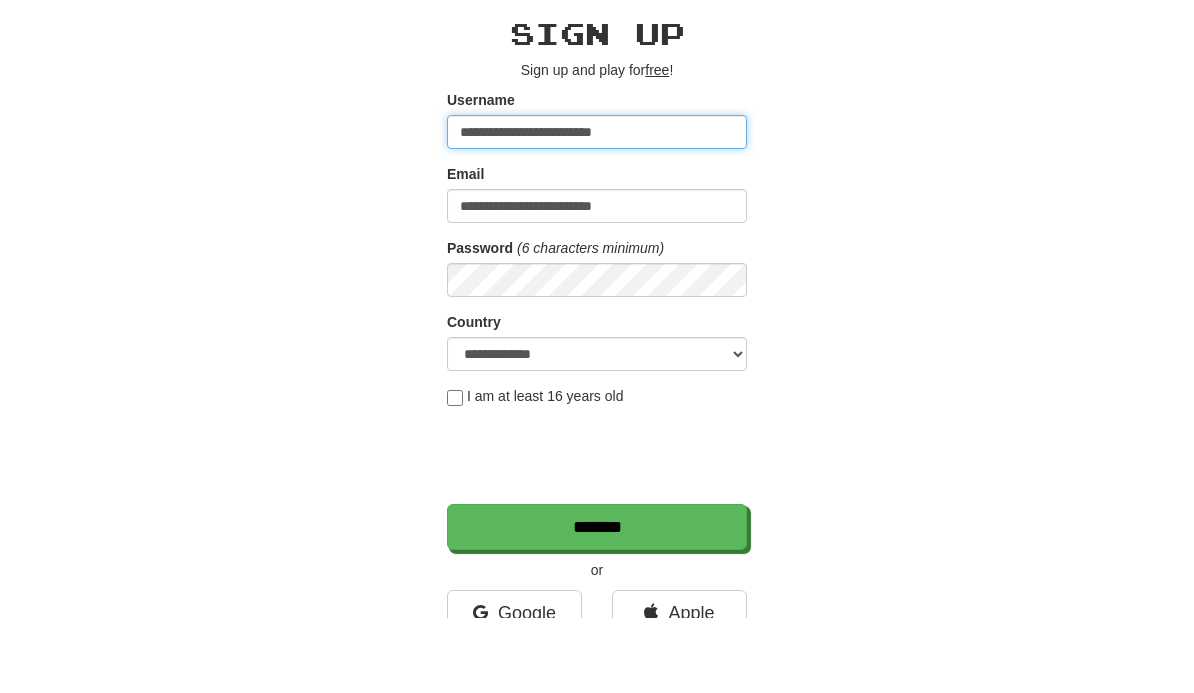 click on "**********" at bounding box center [597, 207] 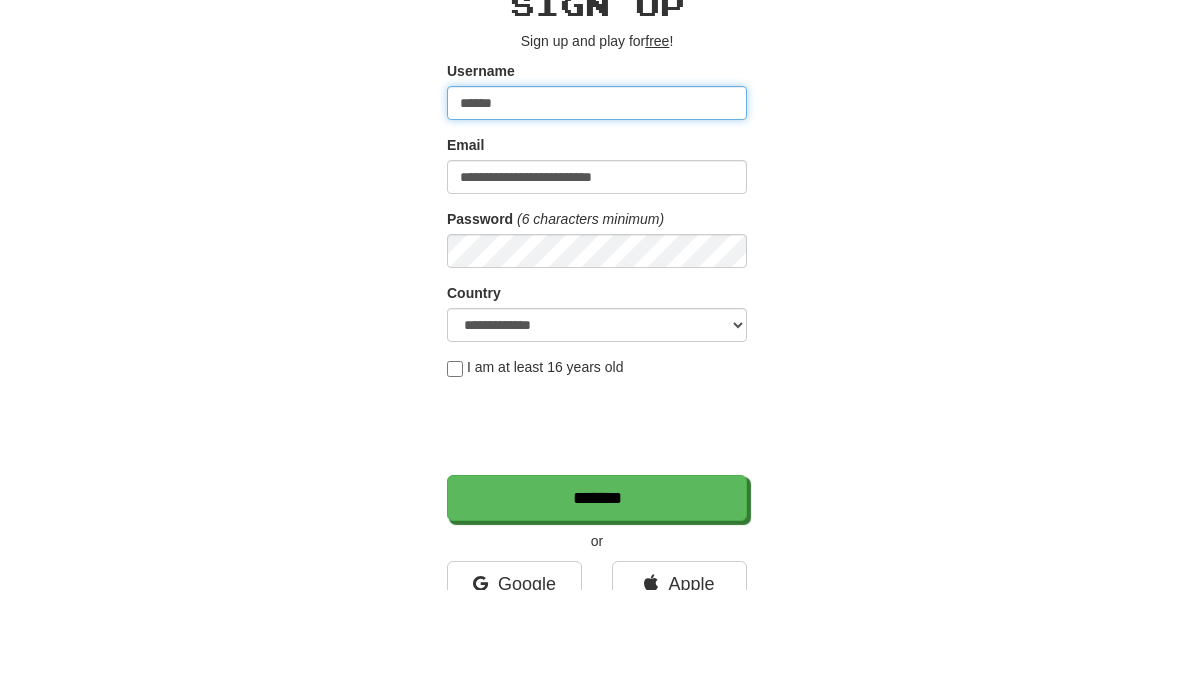 type on "*****" 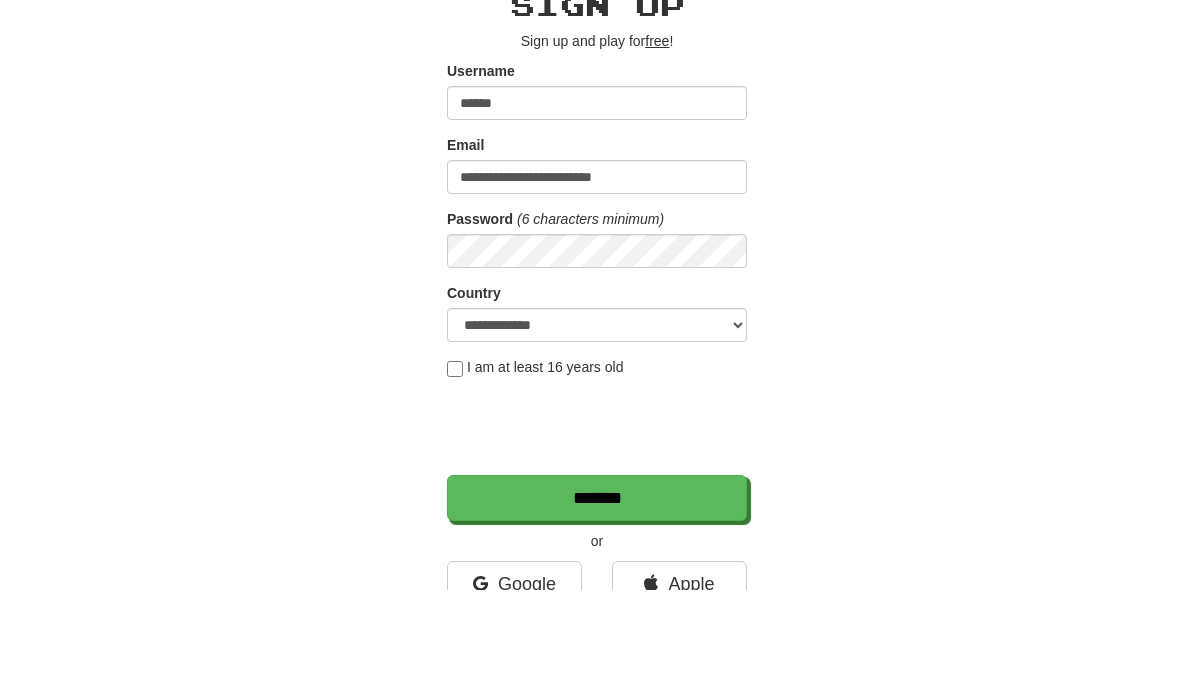 scroll, scrollTop: 104, scrollLeft: 0, axis: vertical 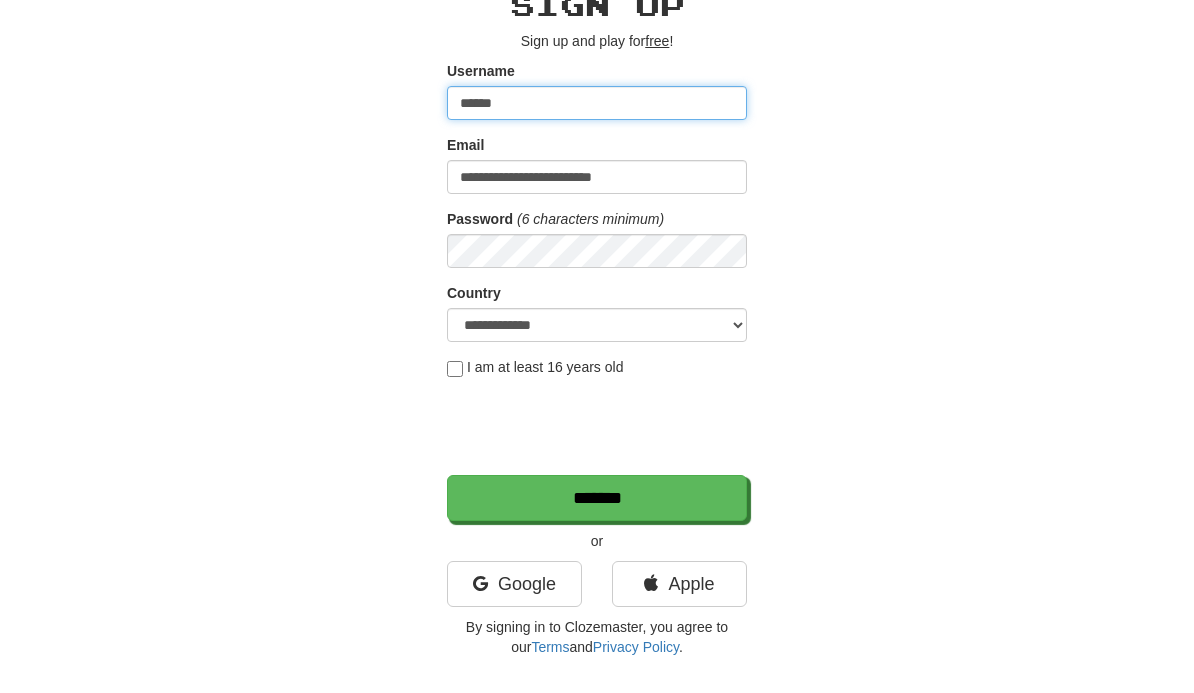 type on "******" 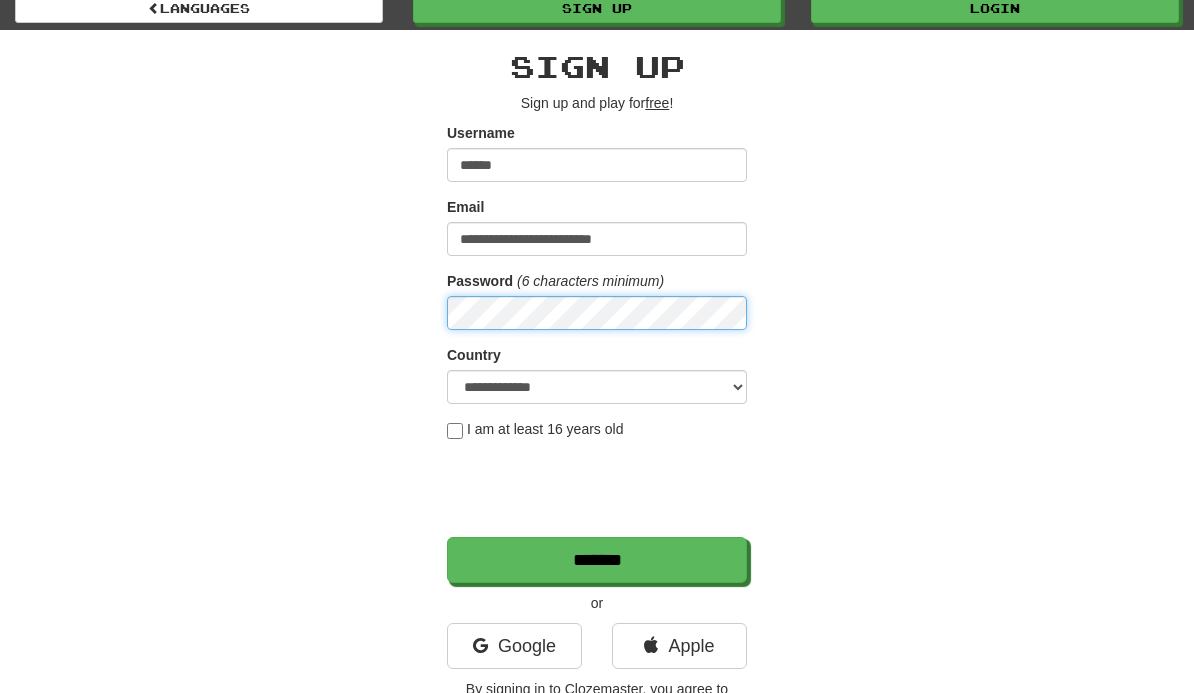 scroll, scrollTop: 0, scrollLeft: 0, axis: both 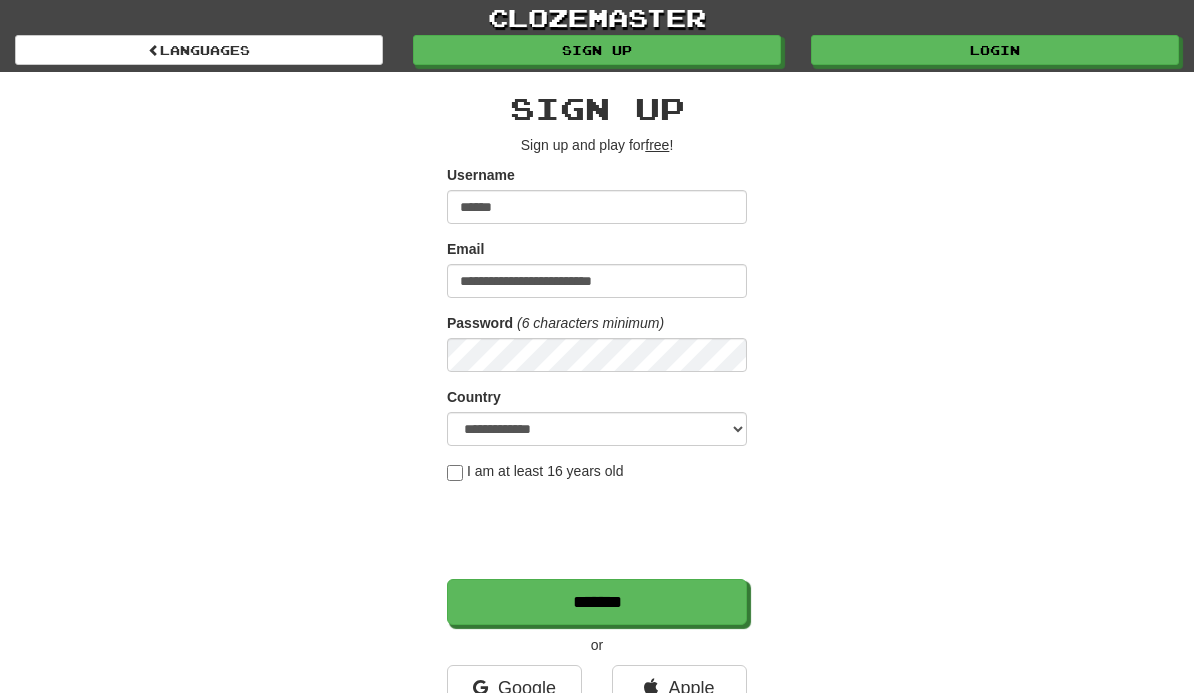 click on "Login" at bounding box center [995, 50] 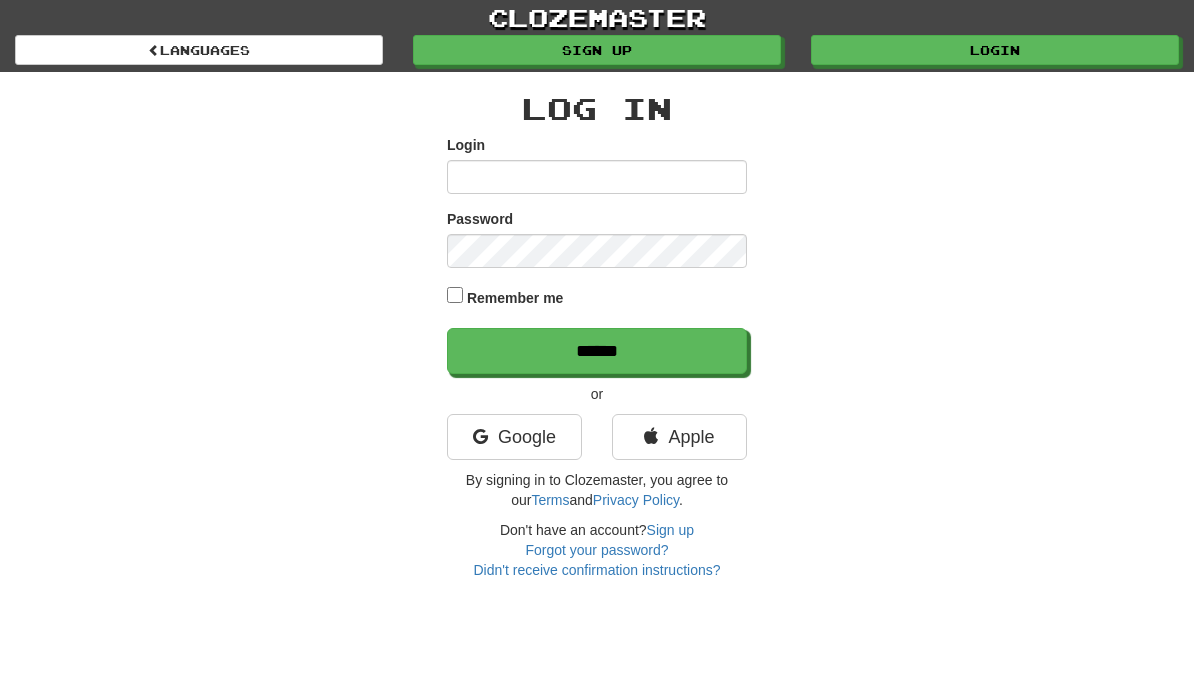 scroll, scrollTop: 0, scrollLeft: 0, axis: both 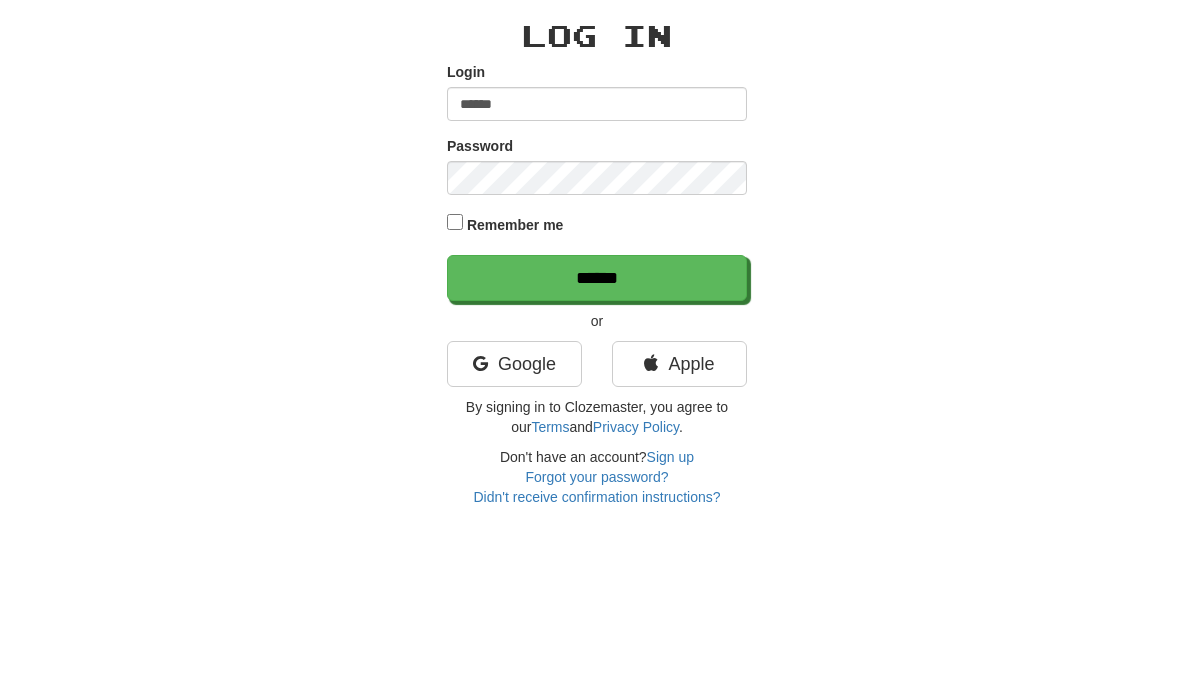 type on "******" 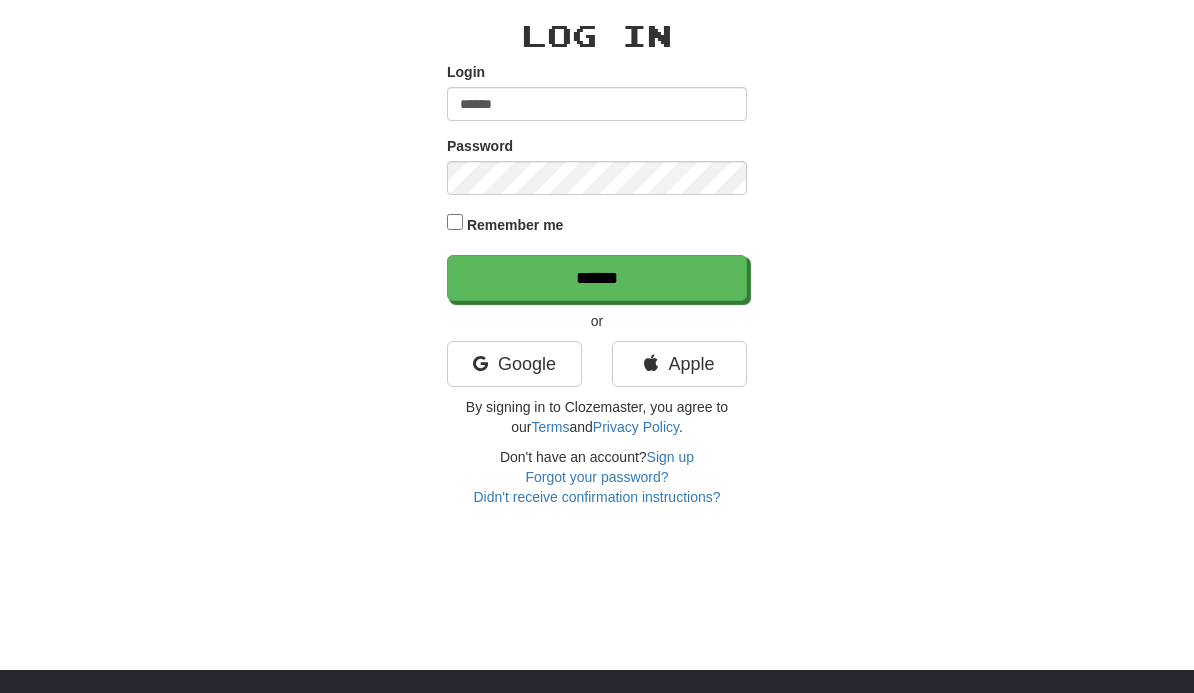 scroll, scrollTop: 73, scrollLeft: 0, axis: vertical 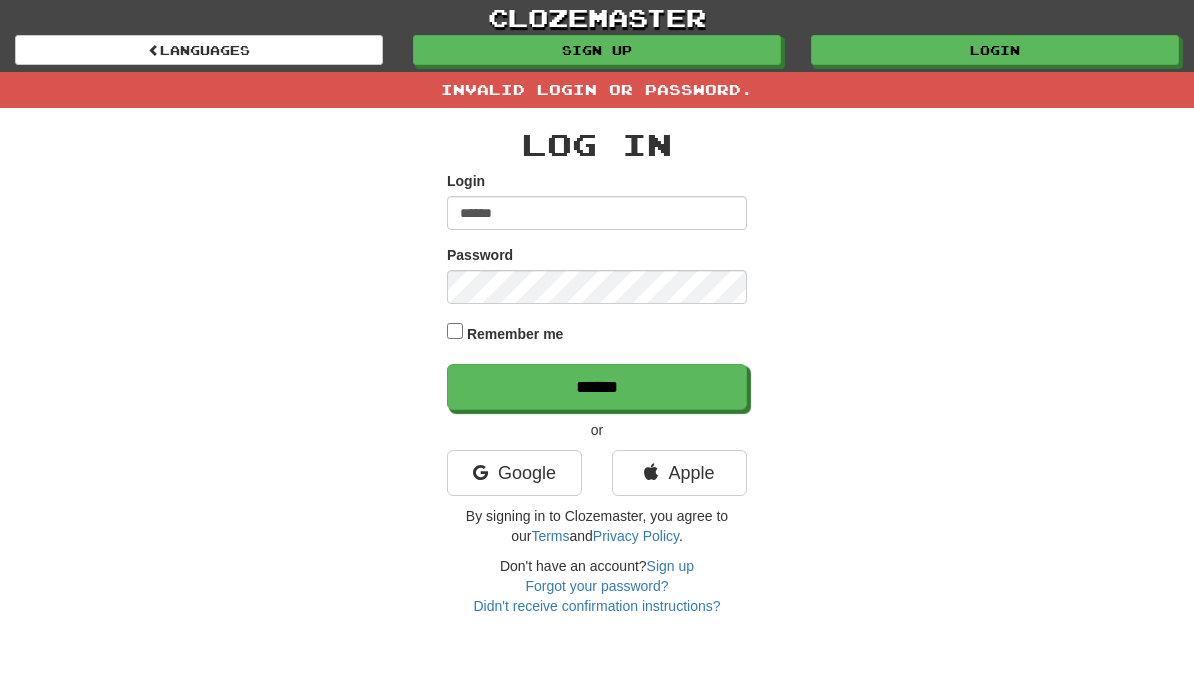 click on "Apple" at bounding box center [679, 473] 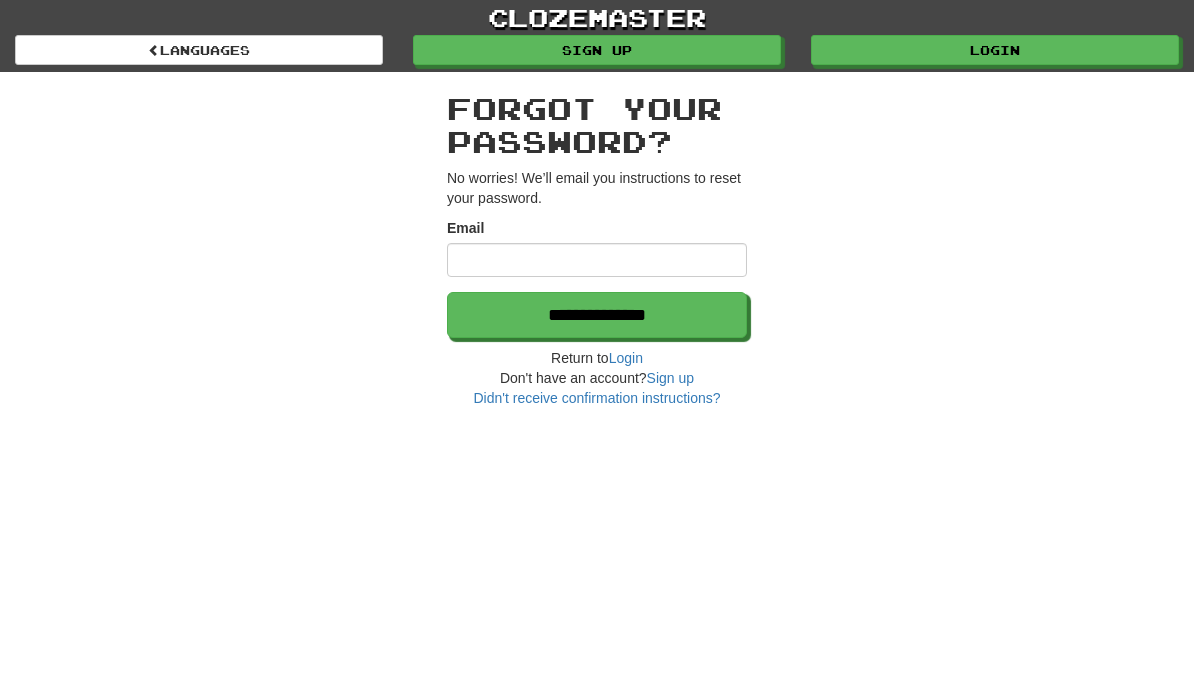 scroll, scrollTop: 0, scrollLeft: 0, axis: both 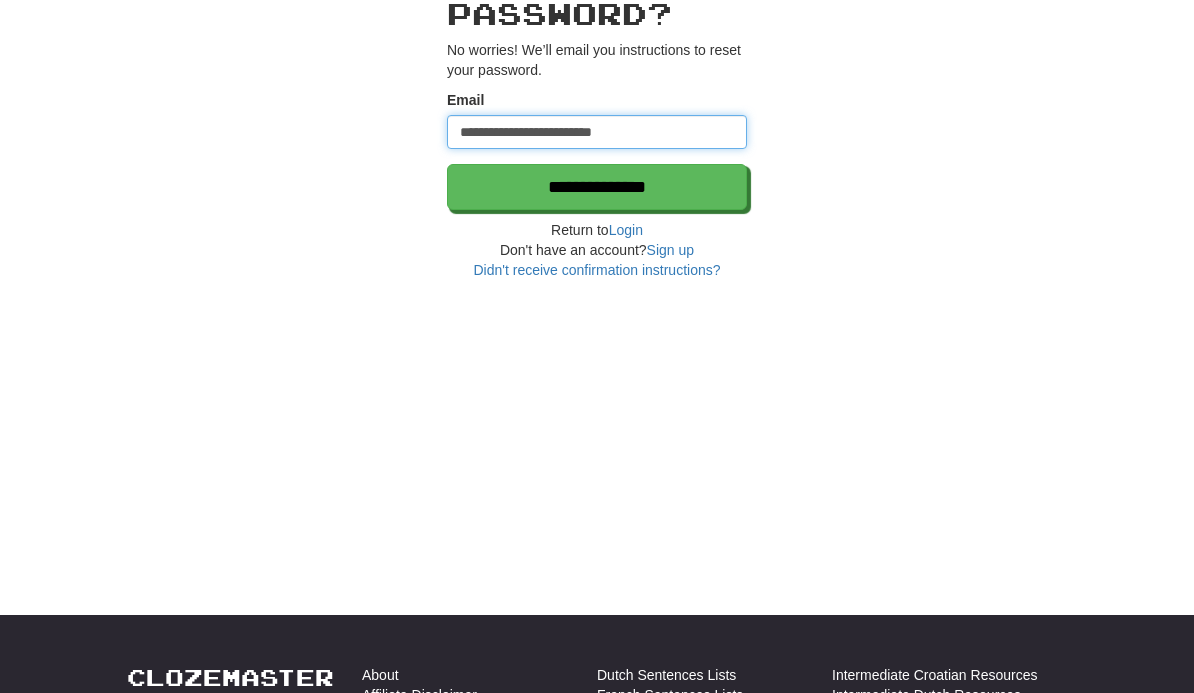 type on "**********" 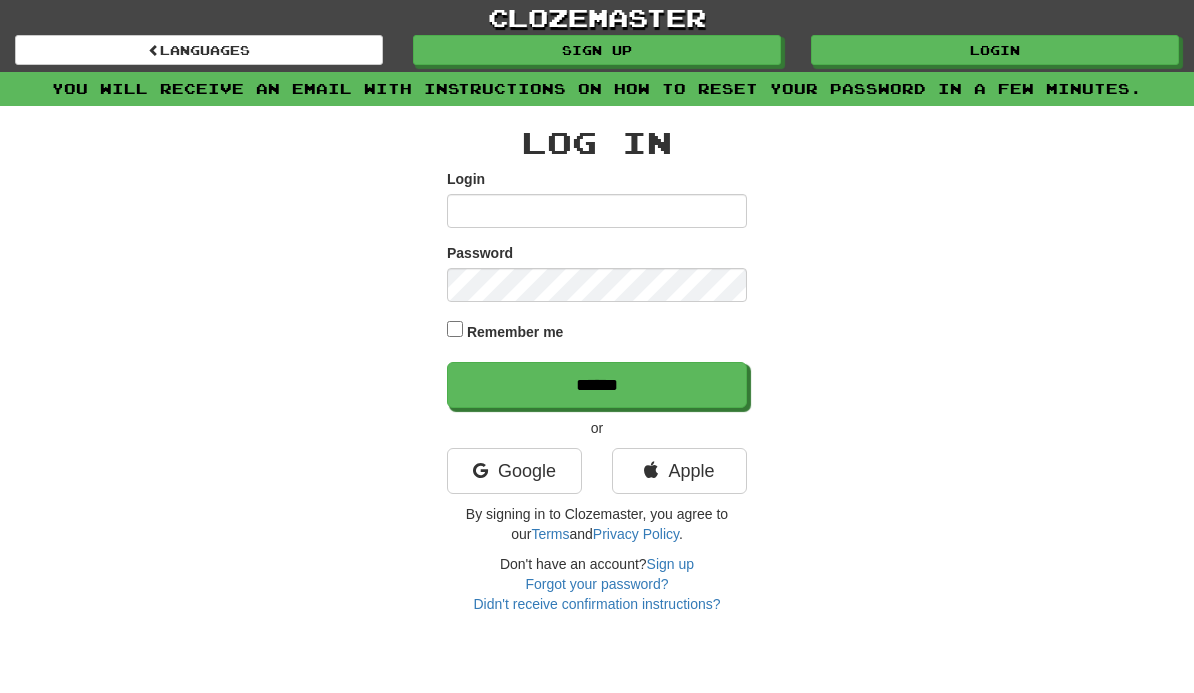scroll, scrollTop: 0, scrollLeft: 0, axis: both 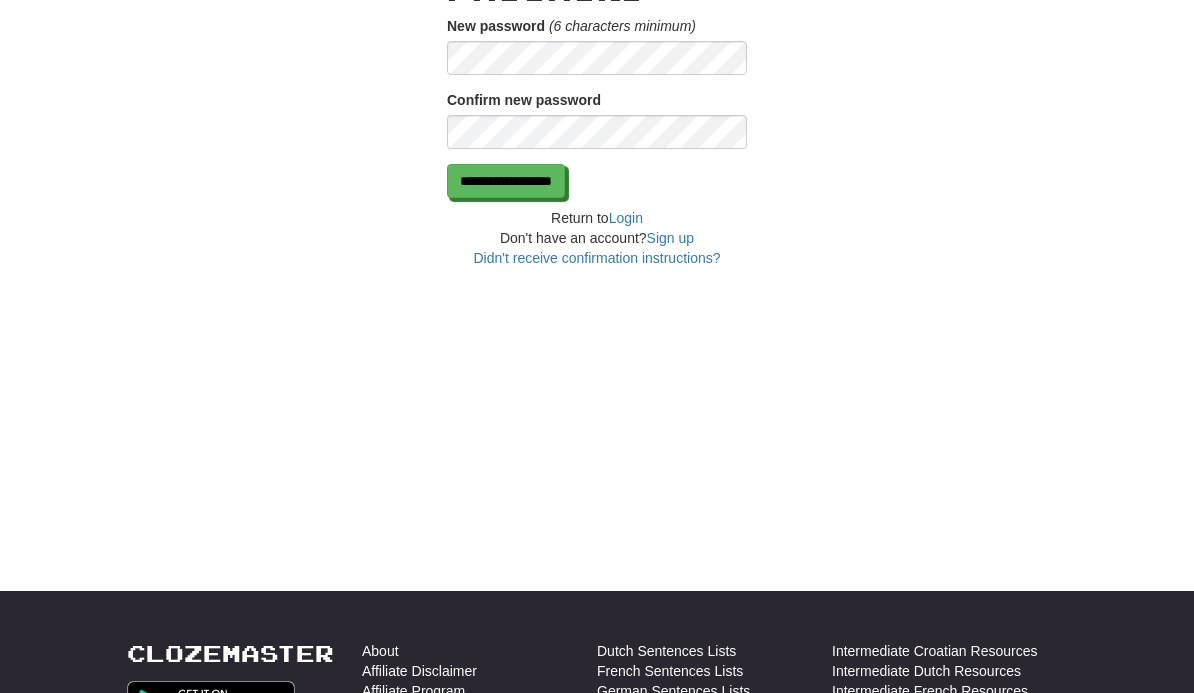 click on "**********" at bounding box center (506, 181) 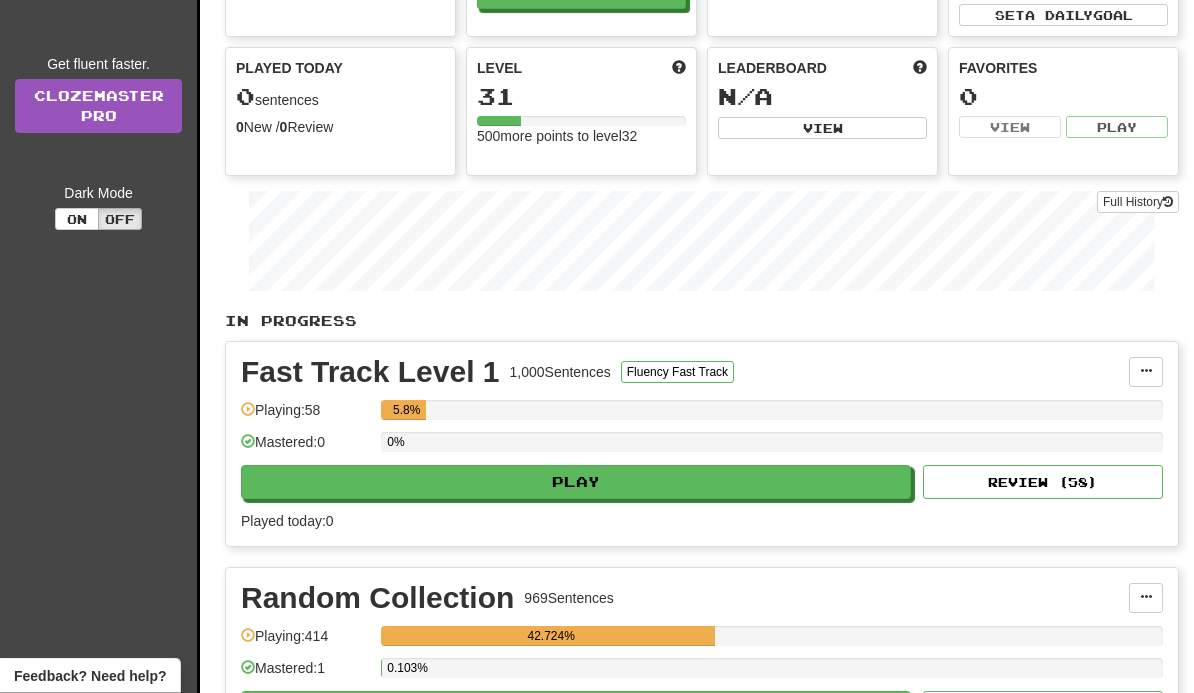 scroll, scrollTop: 189, scrollLeft: 0, axis: vertical 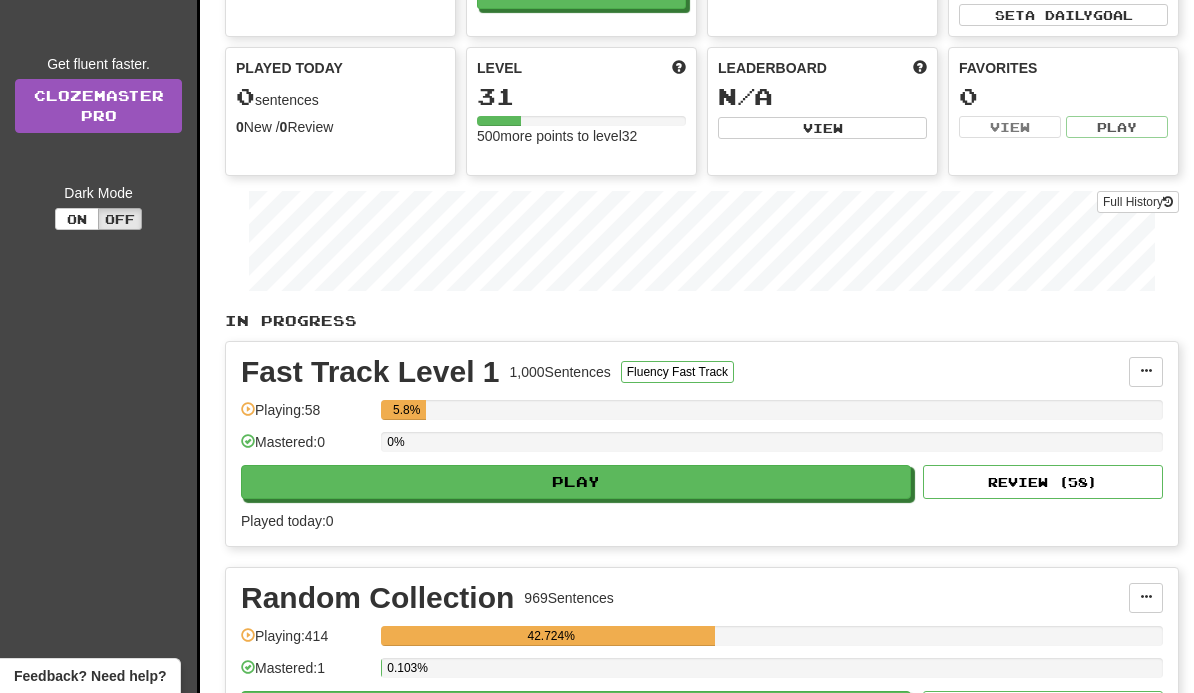 click on "Play" at bounding box center [576, 482] 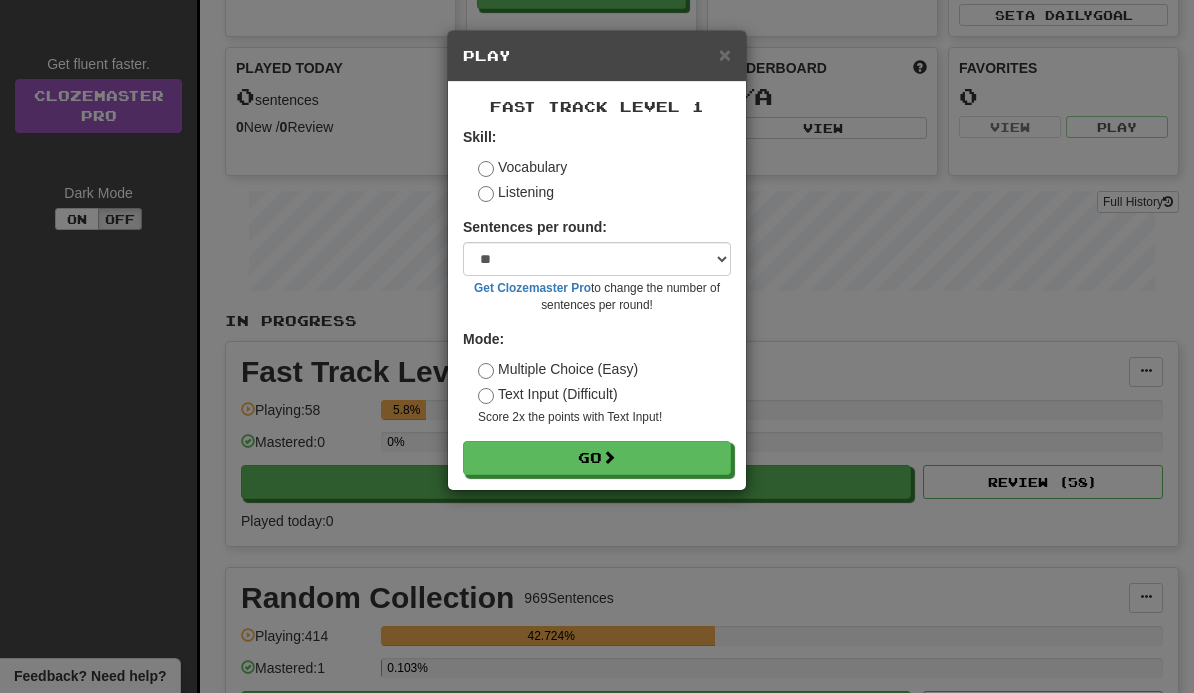 click on "Go" at bounding box center [597, 458] 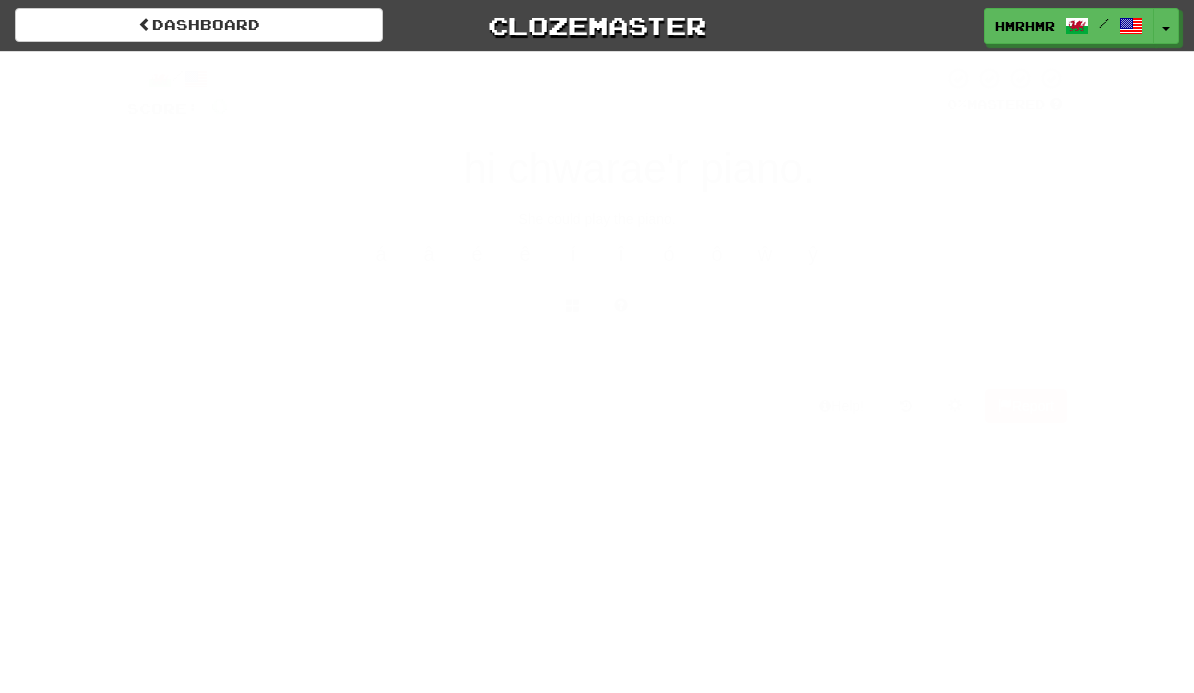 scroll, scrollTop: 0, scrollLeft: 0, axis: both 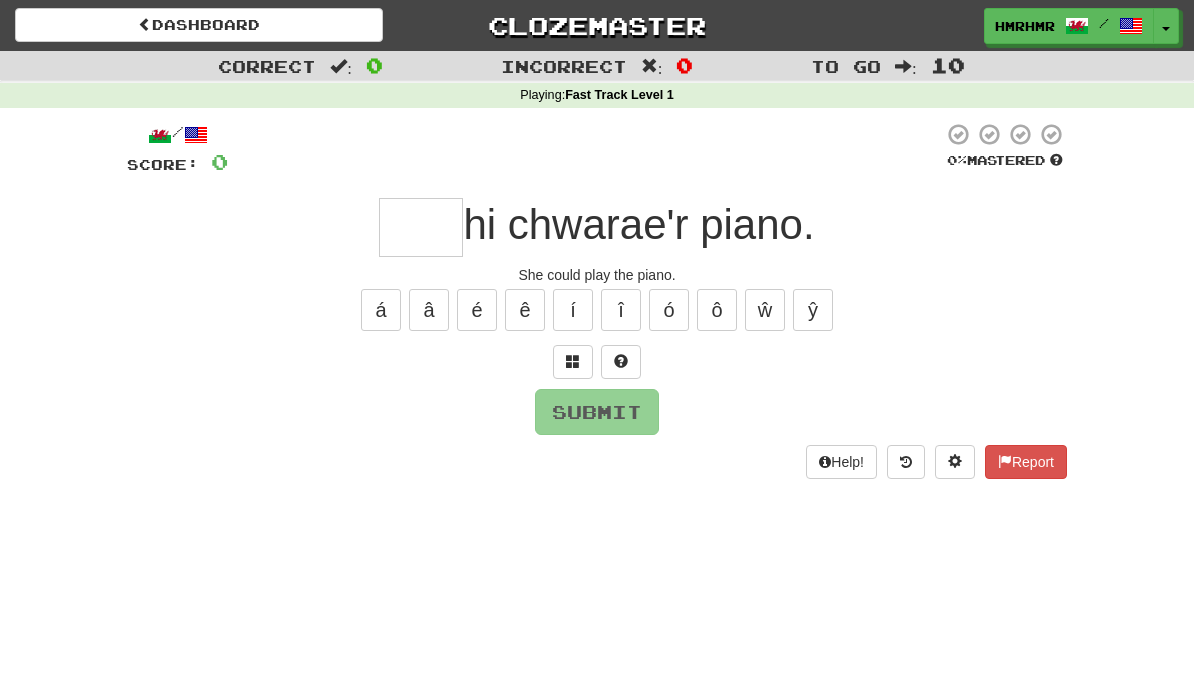 click at bounding box center [421, 227] 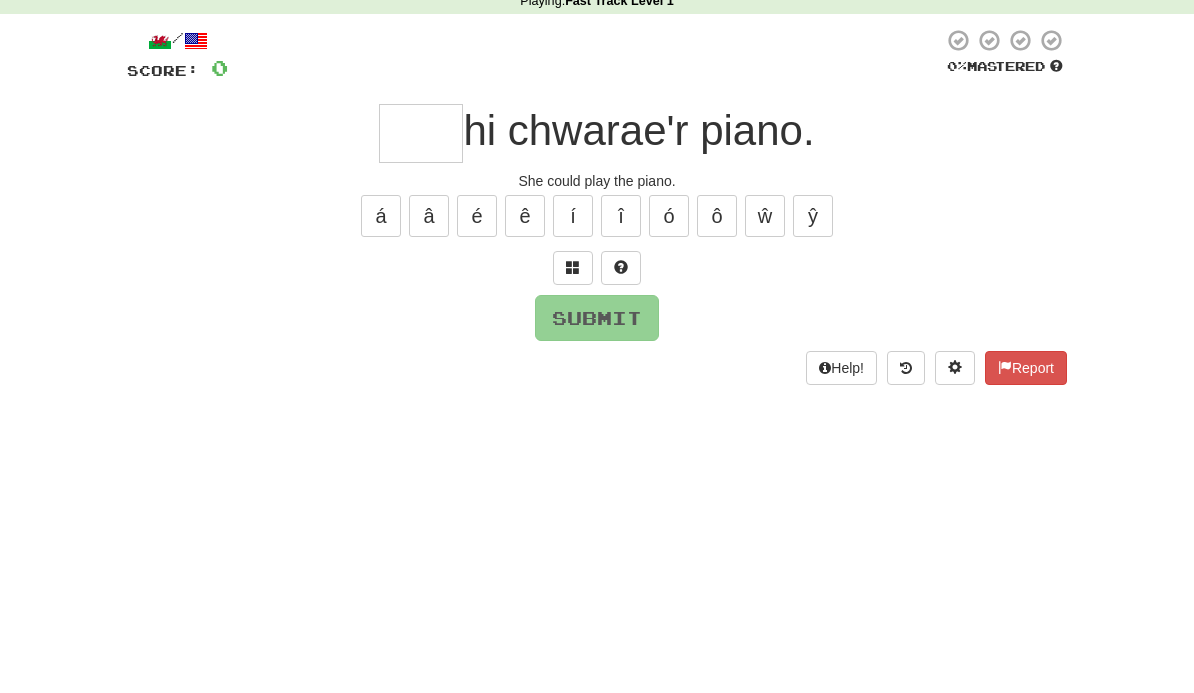 type on "*" 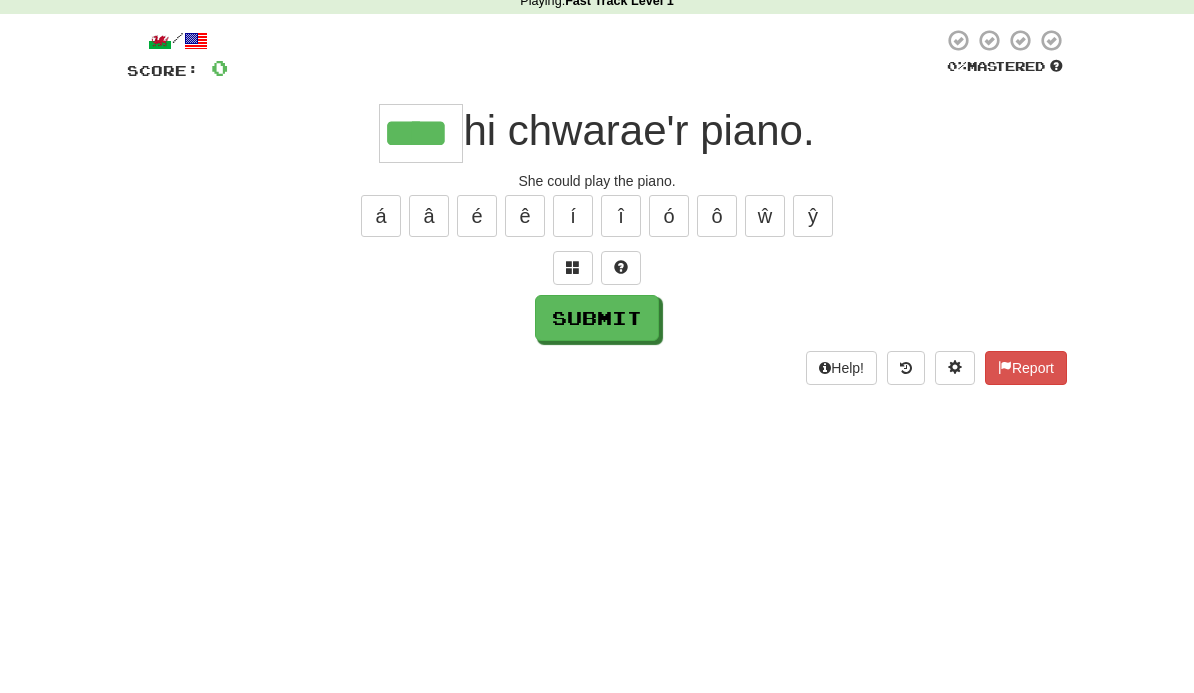 scroll, scrollTop: 94, scrollLeft: 0, axis: vertical 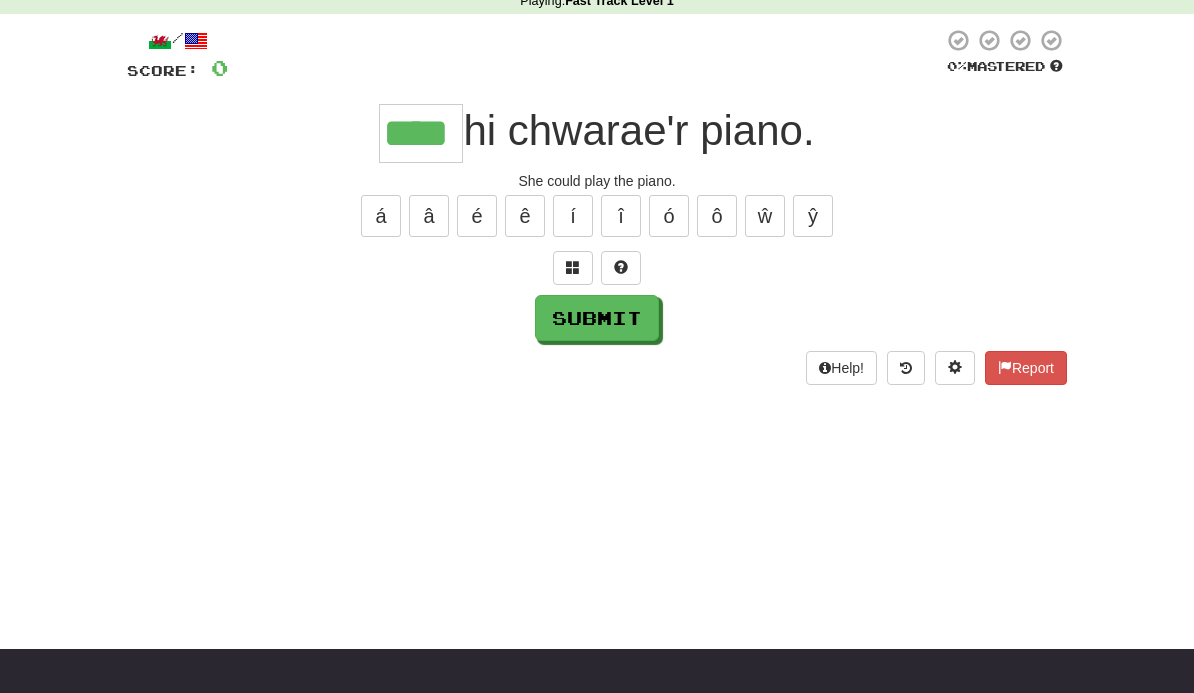 click on "Submit" at bounding box center (597, 318) 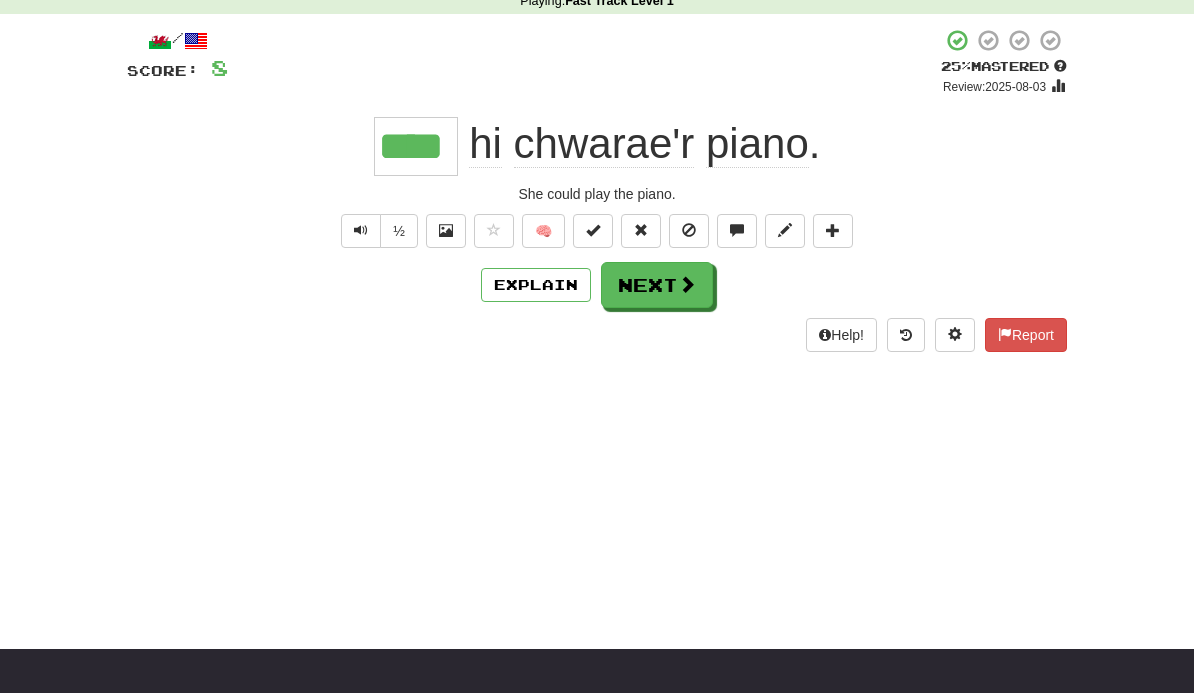 click on "Next" at bounding box center [657, 285] 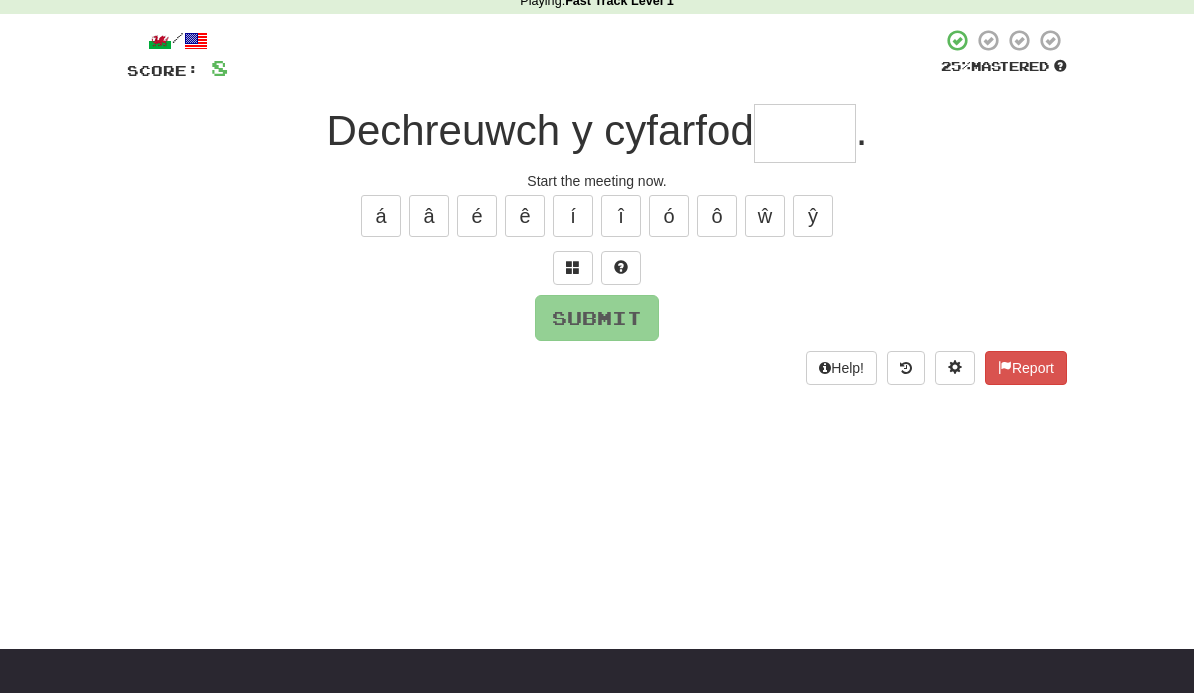 scroll, scrollTop: 94, scrollLeft: 0, axis: vertical 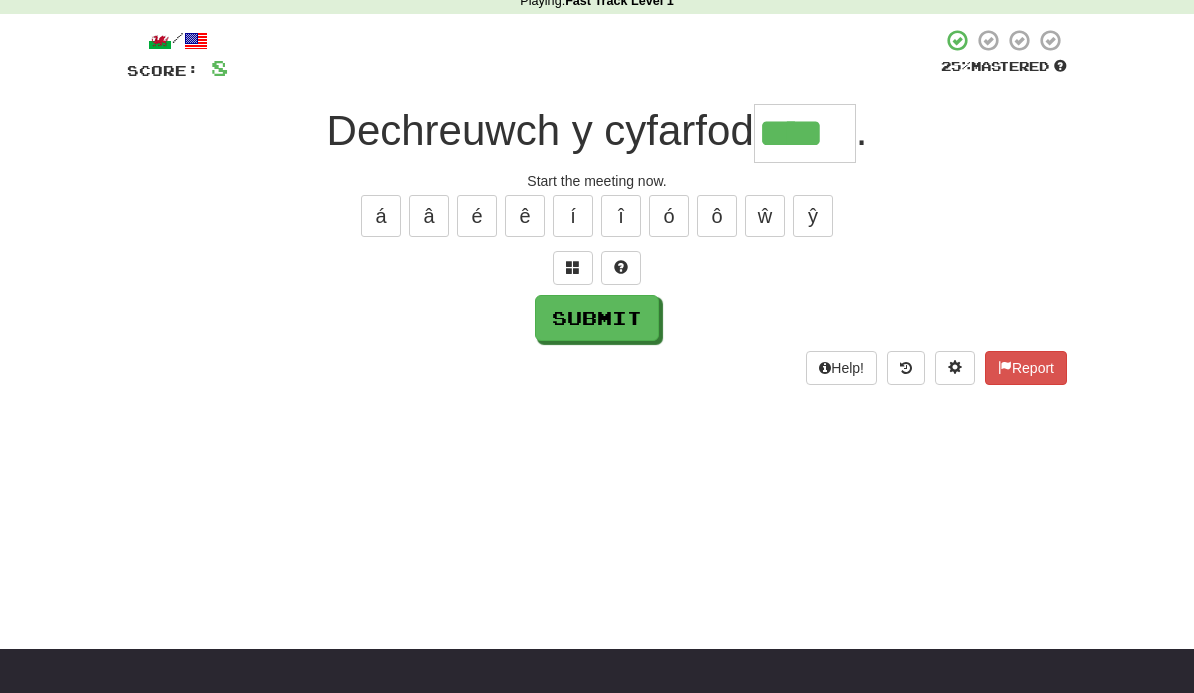 type on "****" 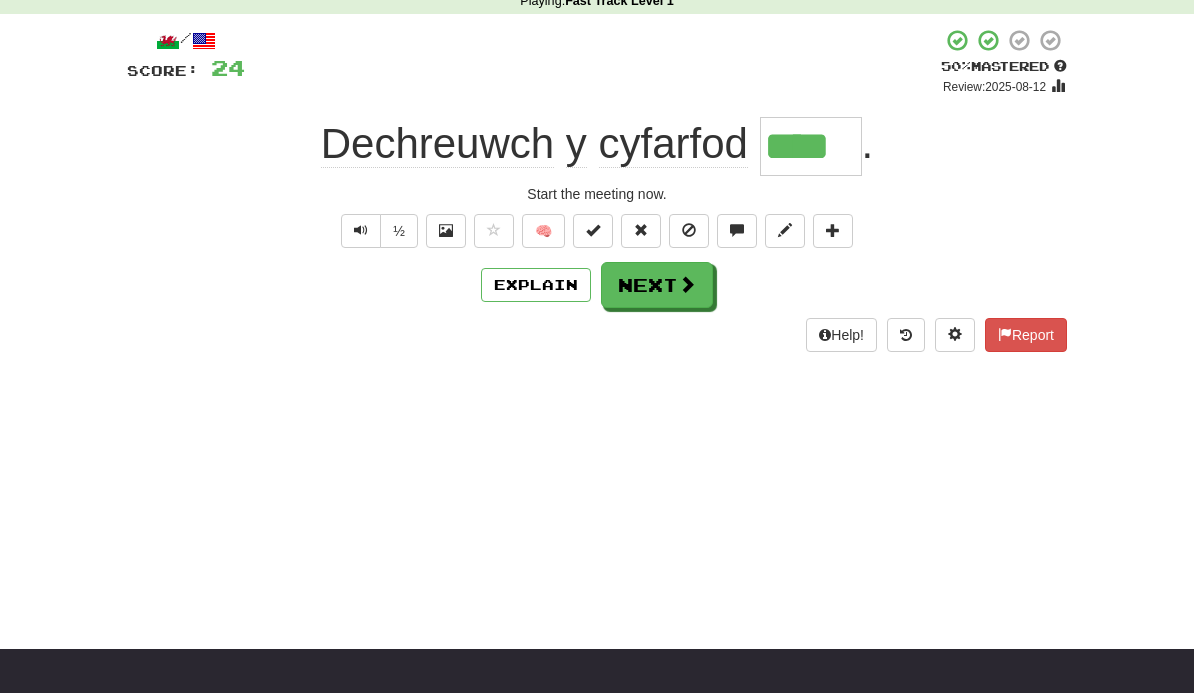 click on "Next" at bounding box center (657, 285) 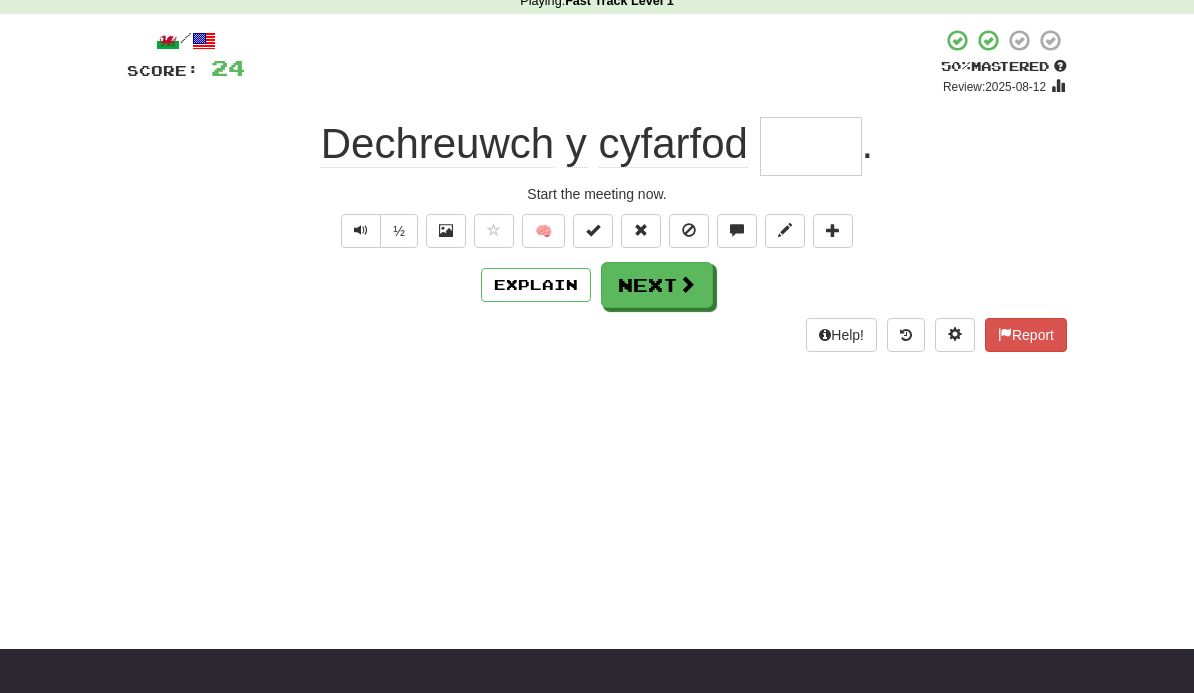 scroll, scrollTop: 93, scrollLeft: 0, axis: vertical 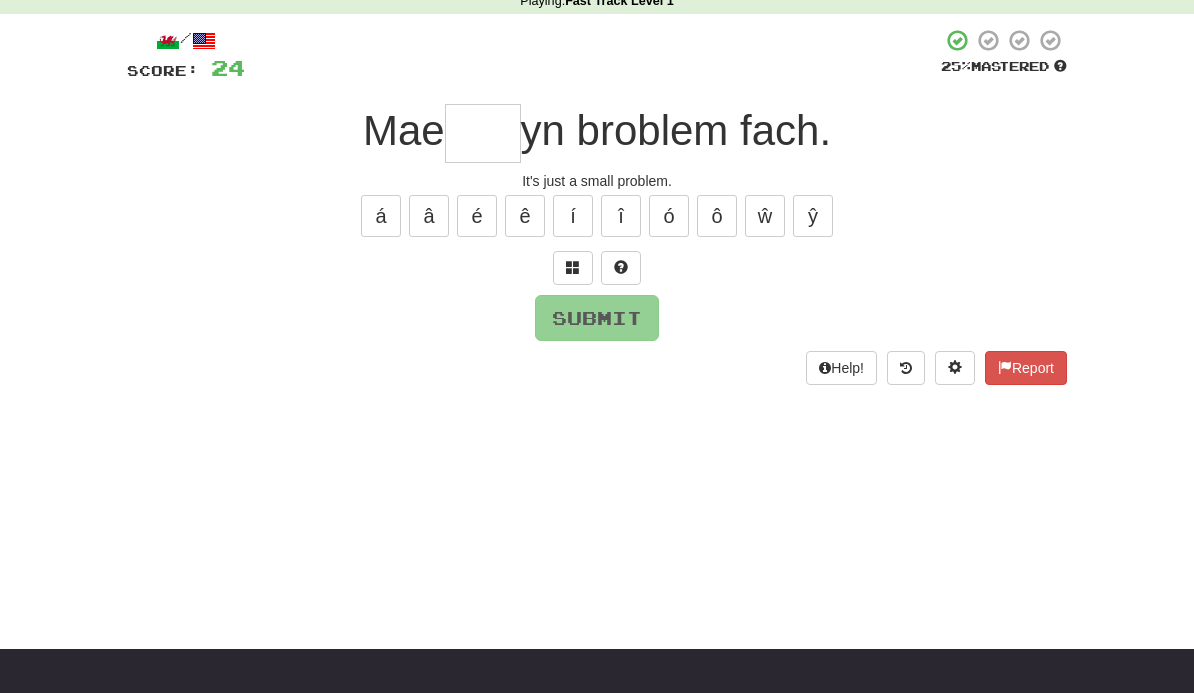 type on "*" 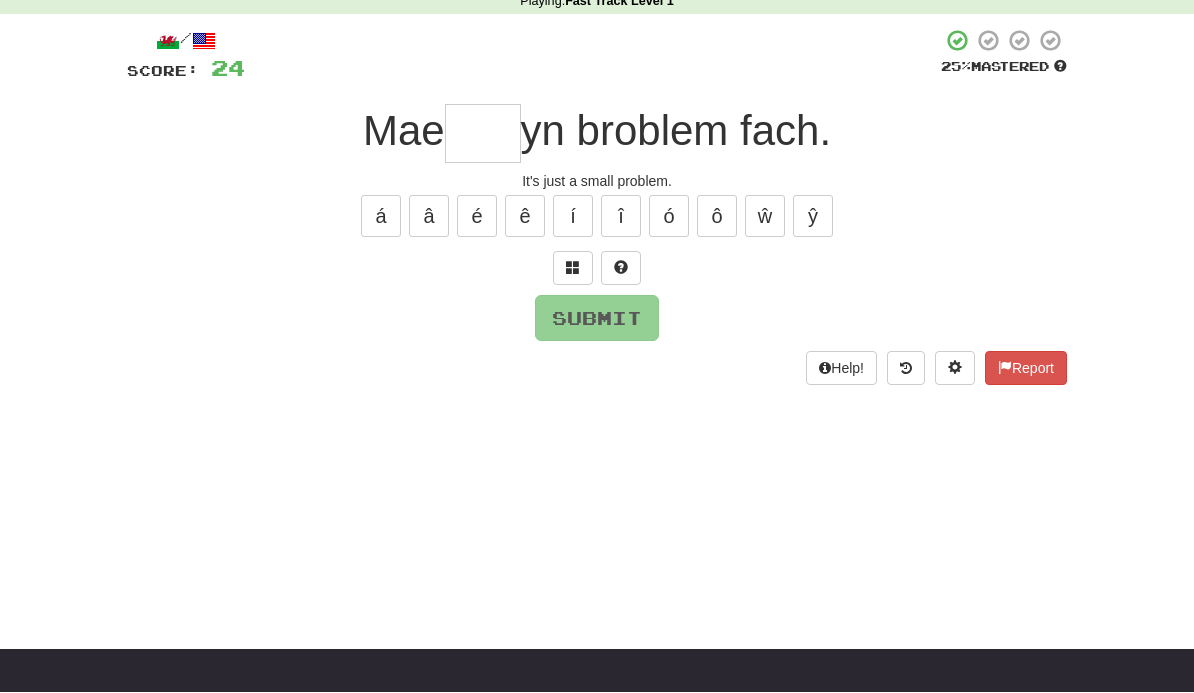 click at bounding box center (483, 134) 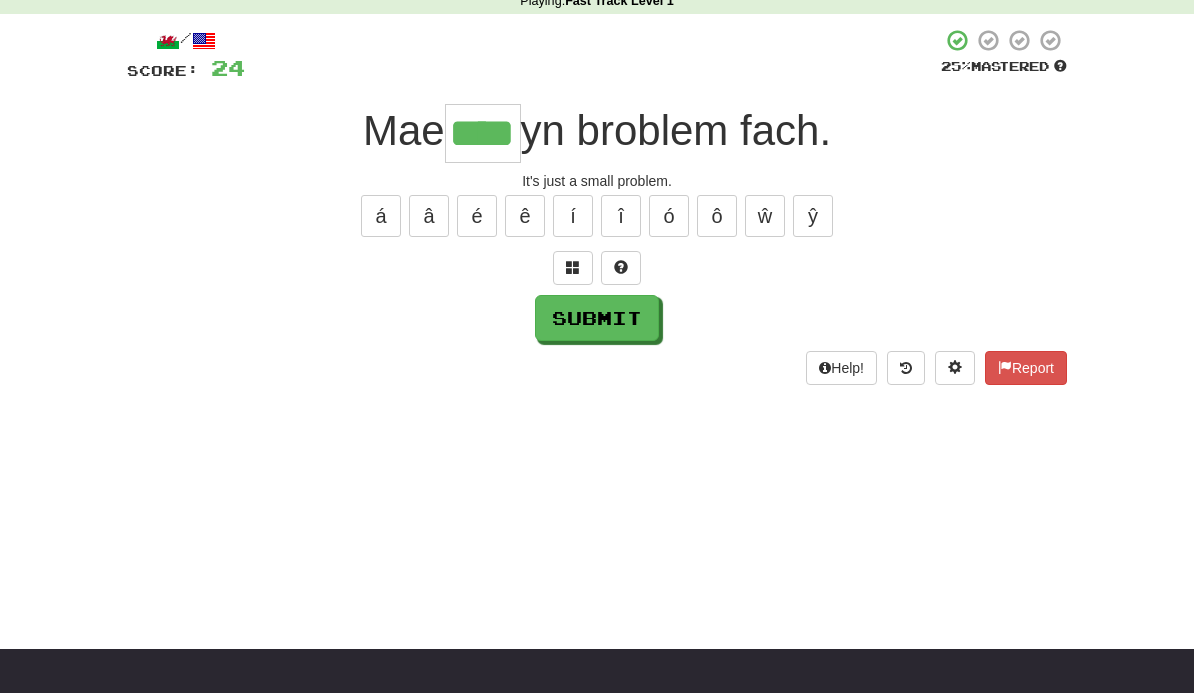 scroll, scrollTop: 94, scrollLeft: 0, axis: vertical 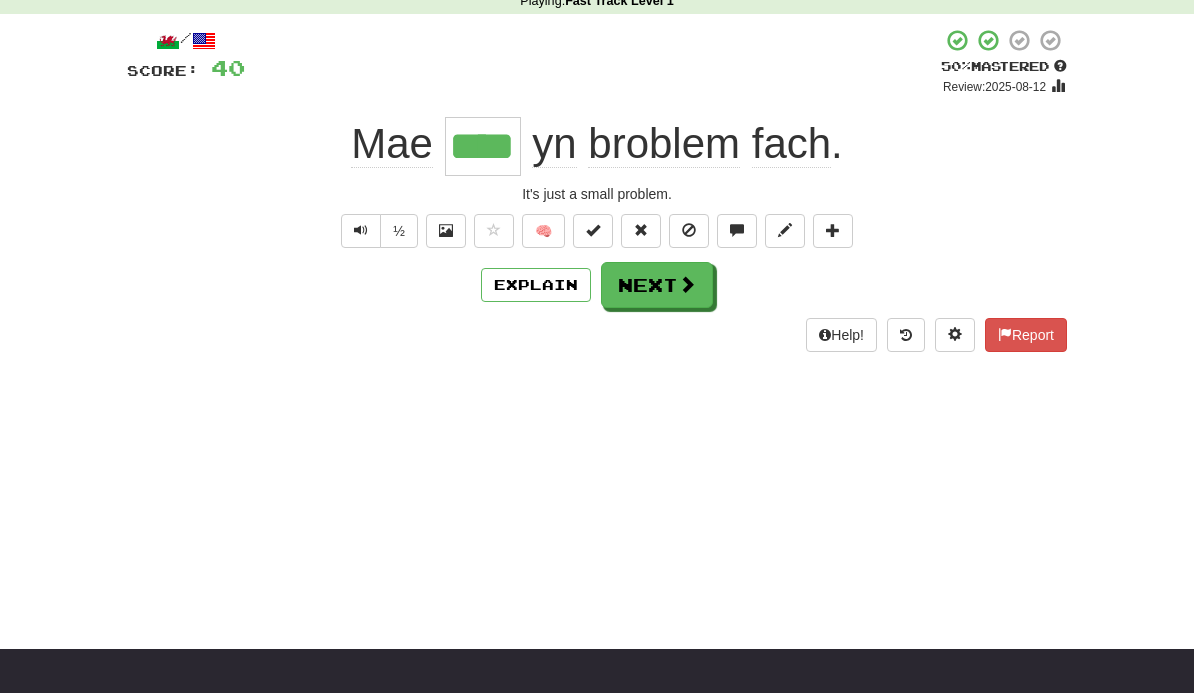 click on "Next" at bounding box center (657, 285) 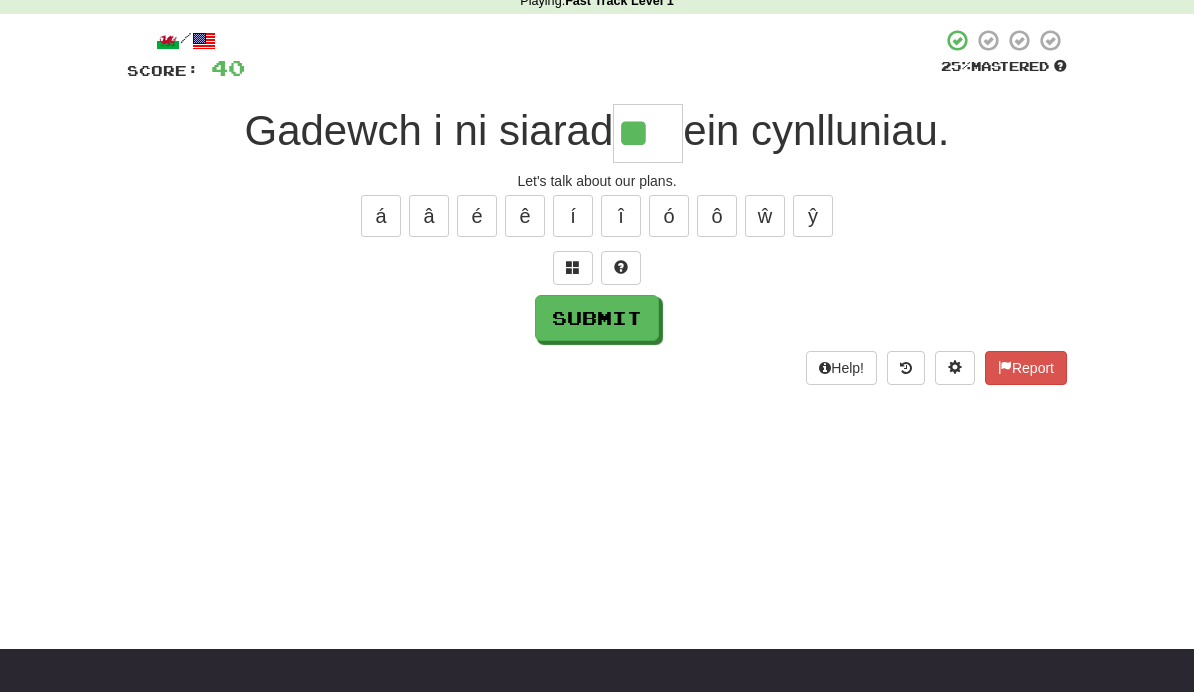 scroll, scrollTop: 94, scrollLeft: 0, axis: vertical 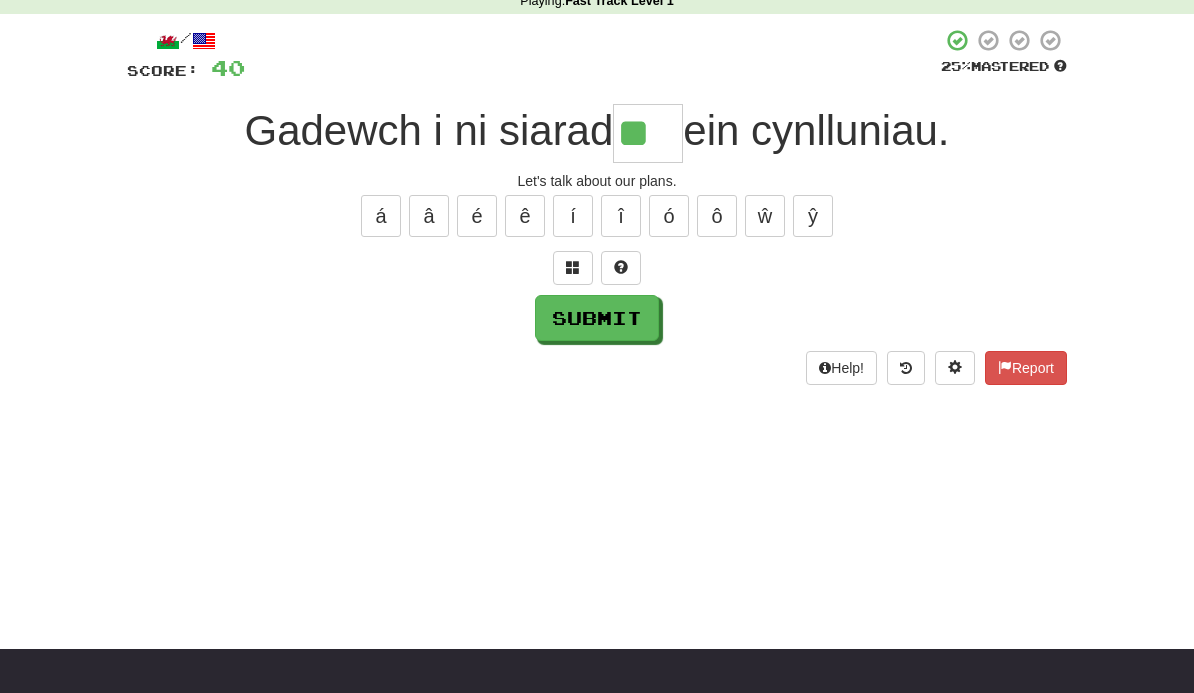 type on "**" 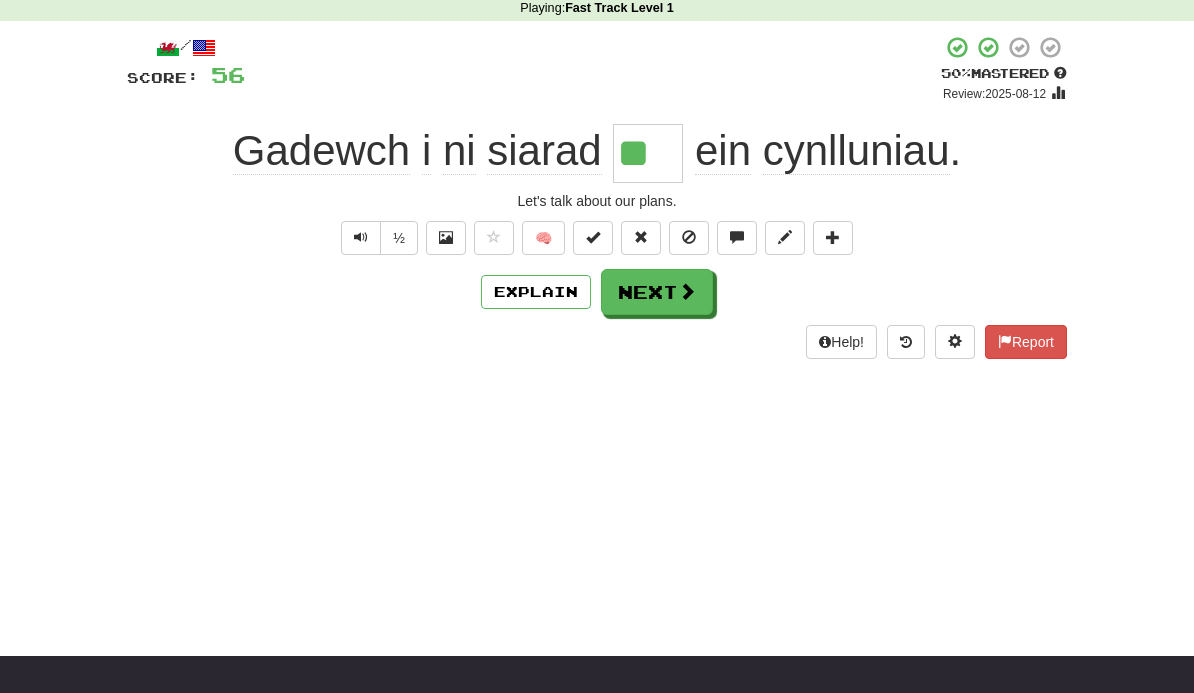 scroll, scrollTop: 87, scrollLeft: 0, axis: vertical 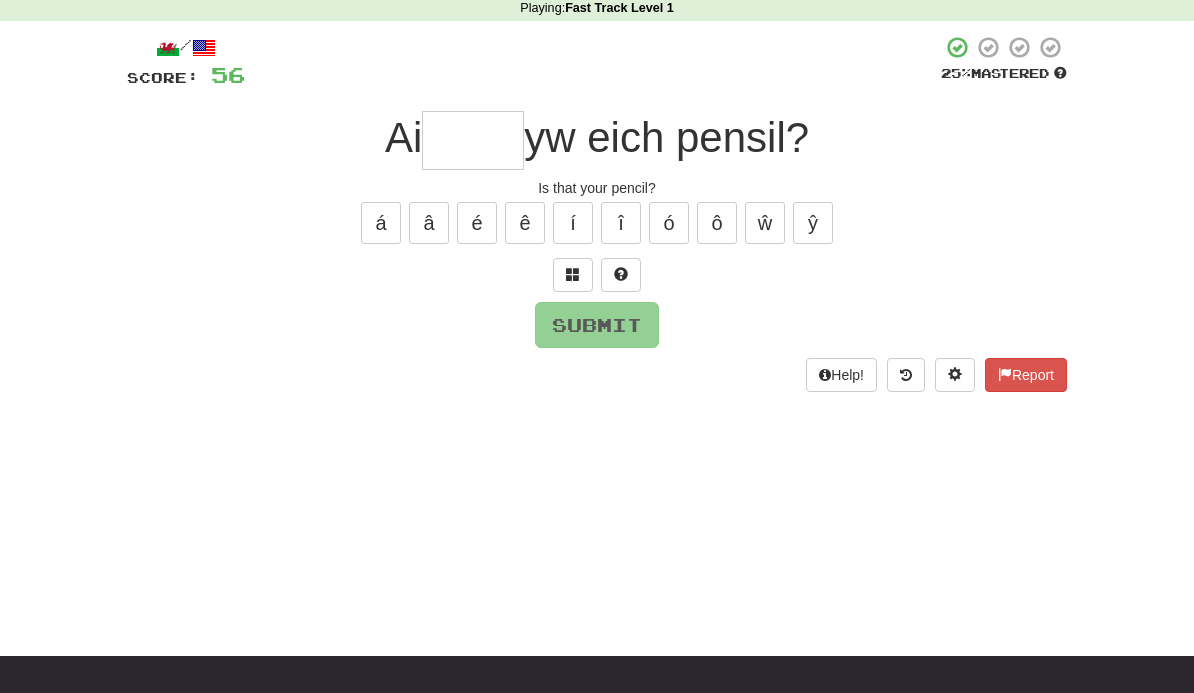 click at bounding box center [473, 140] 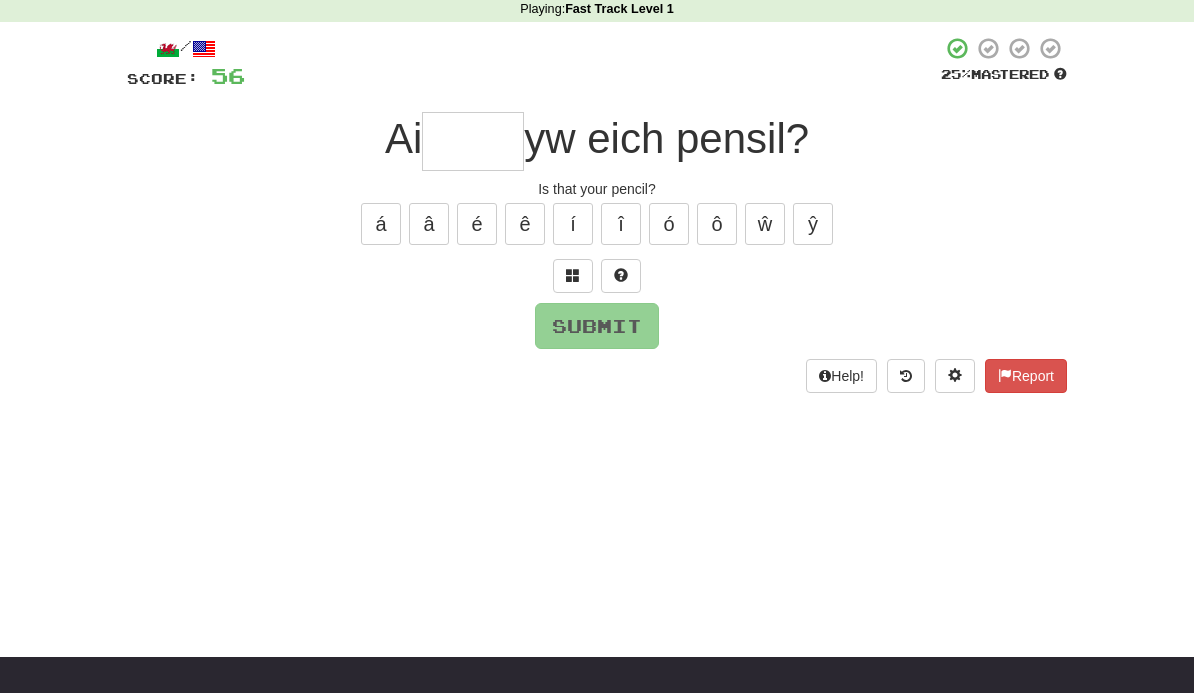 type on "*" 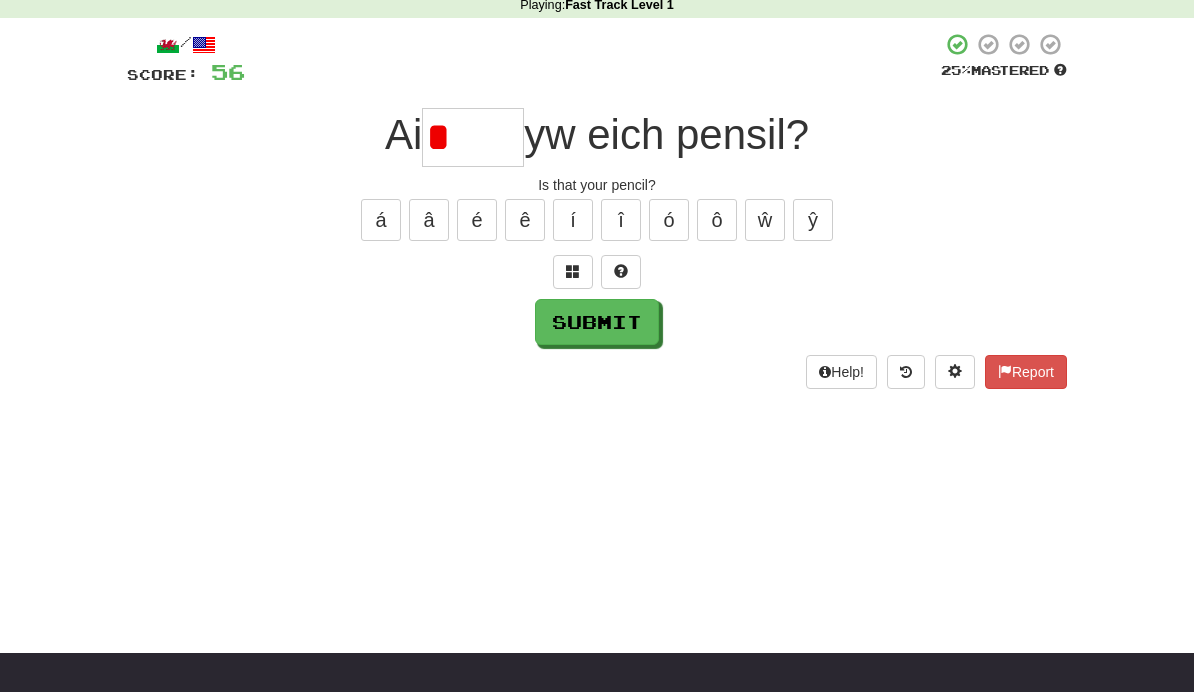 click on "Submit" at bounding box center (597, 323) 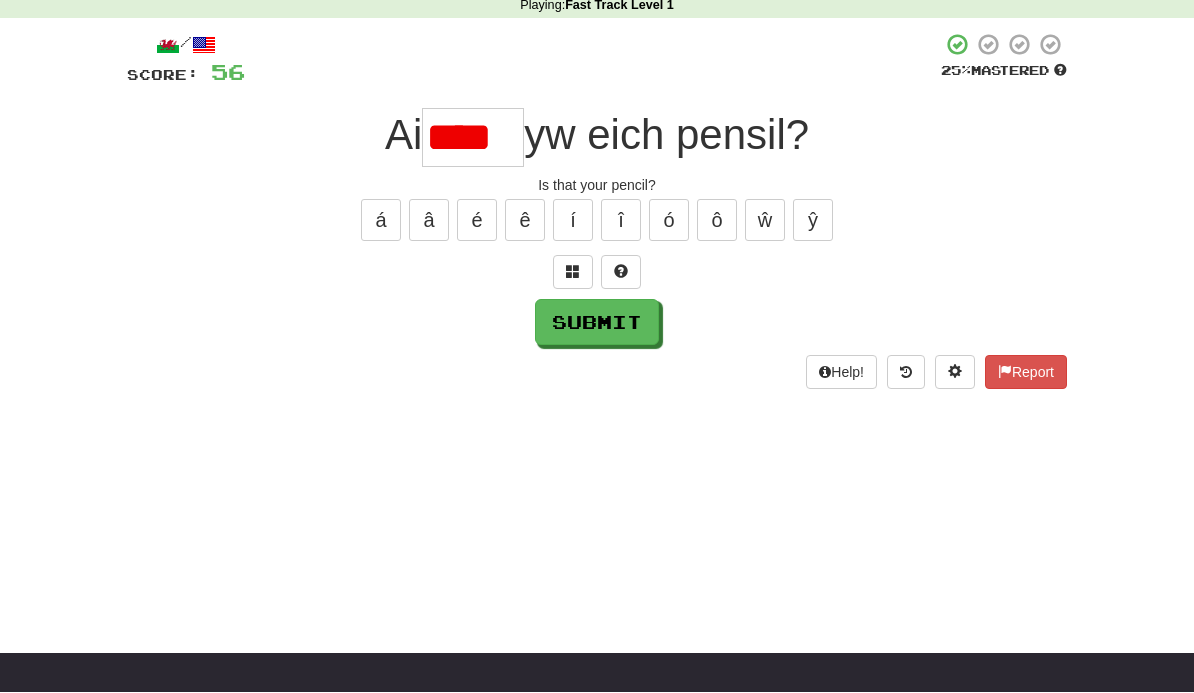 scroll, scrollTop: 90, scrollLeft: 0, axis: vertical 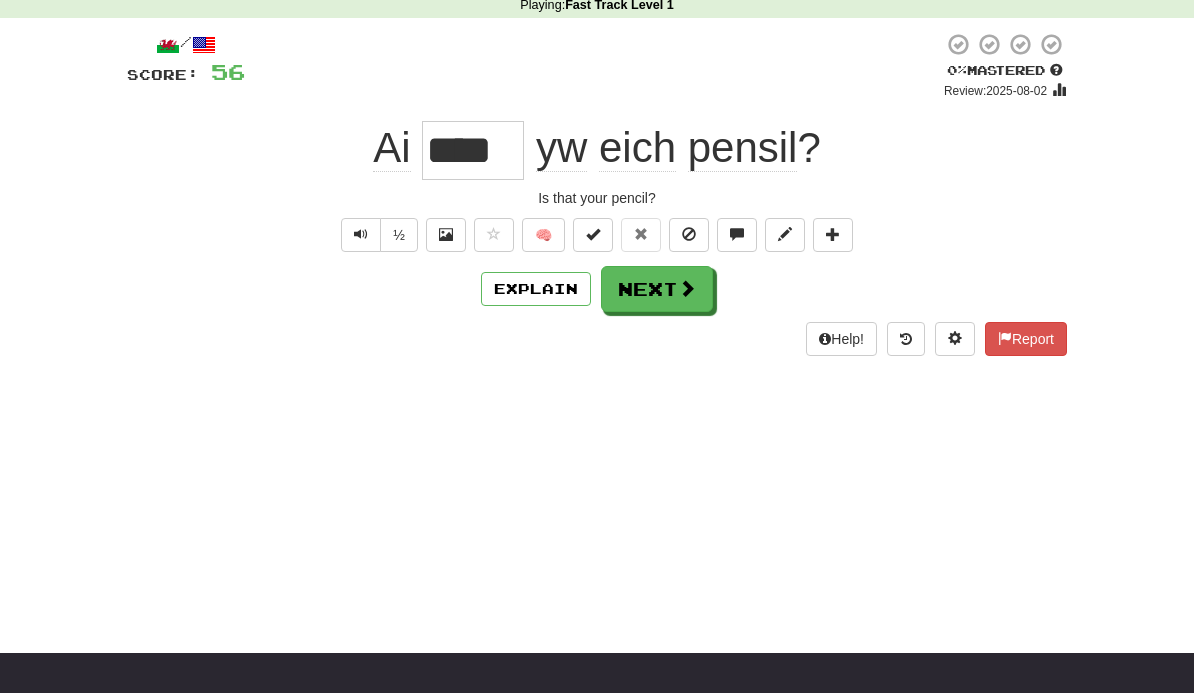 click on "Next" at bounding box center (657, 289) 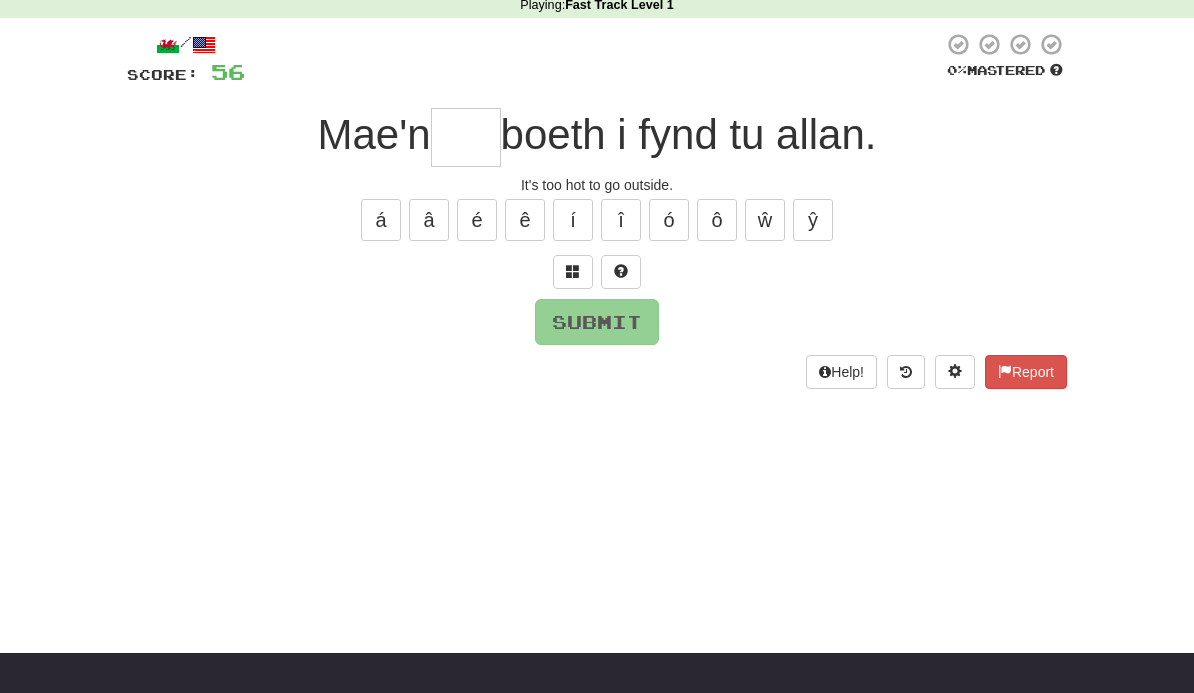 scroll, scrollTop: 89, scrollLeft: 0, axis: vertical 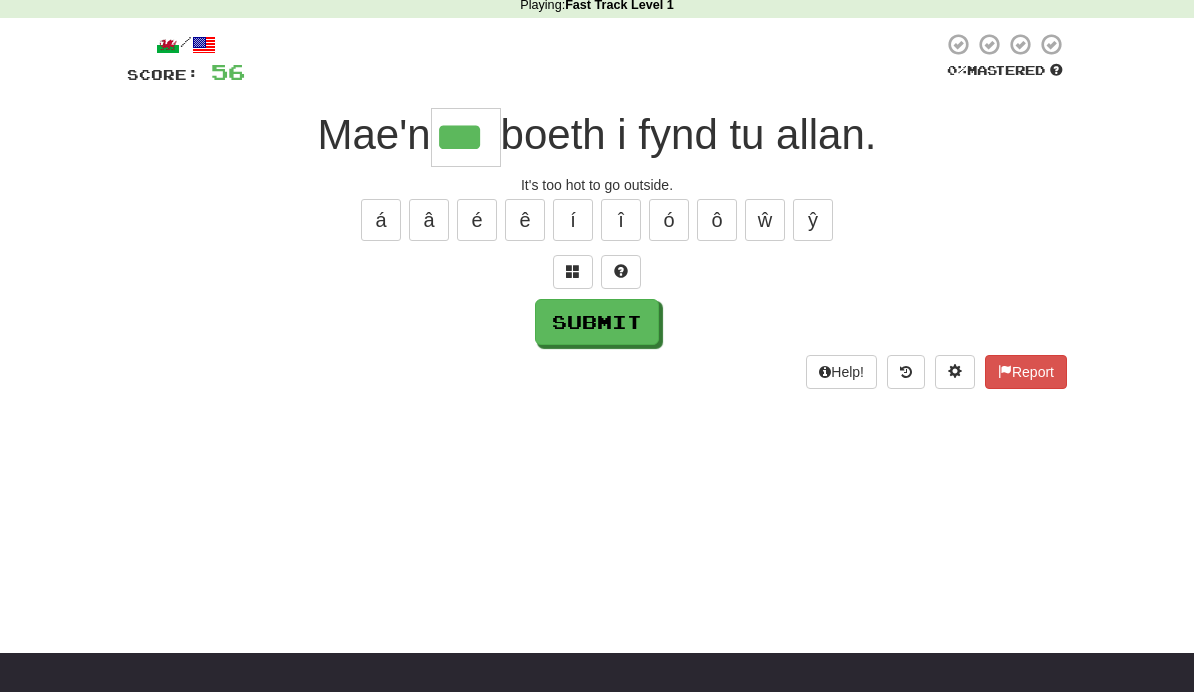 type on "***" 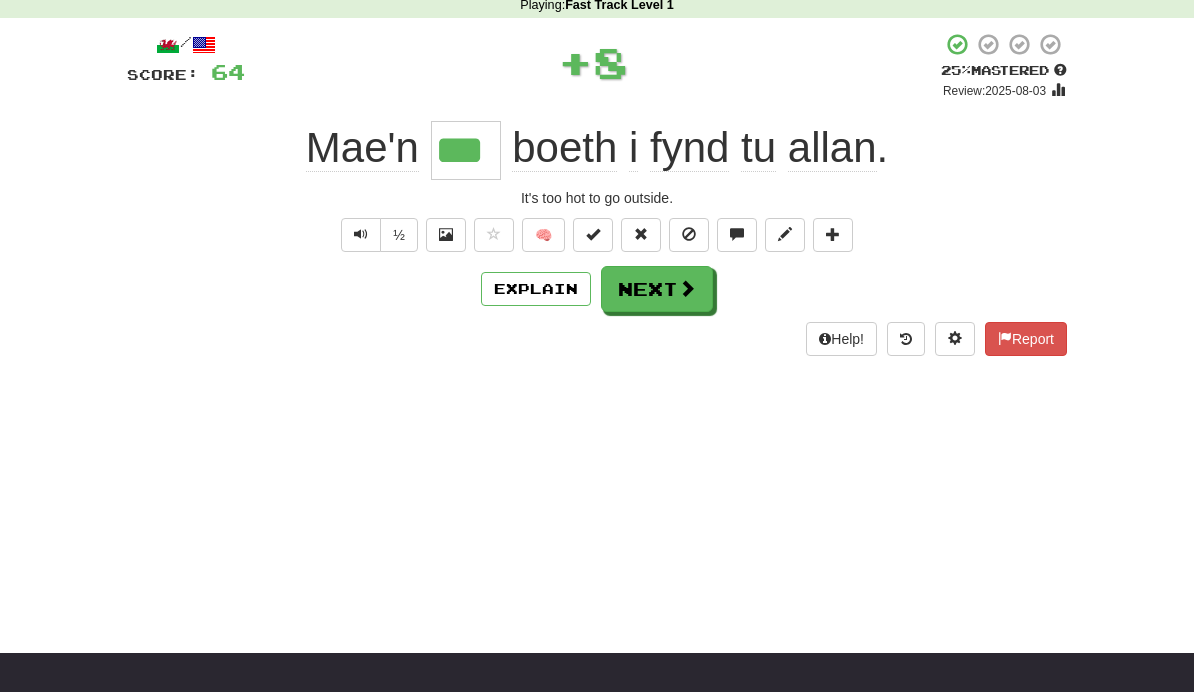 scroll, scrollTop: 90, scrollLeft: 0, axis: vertical 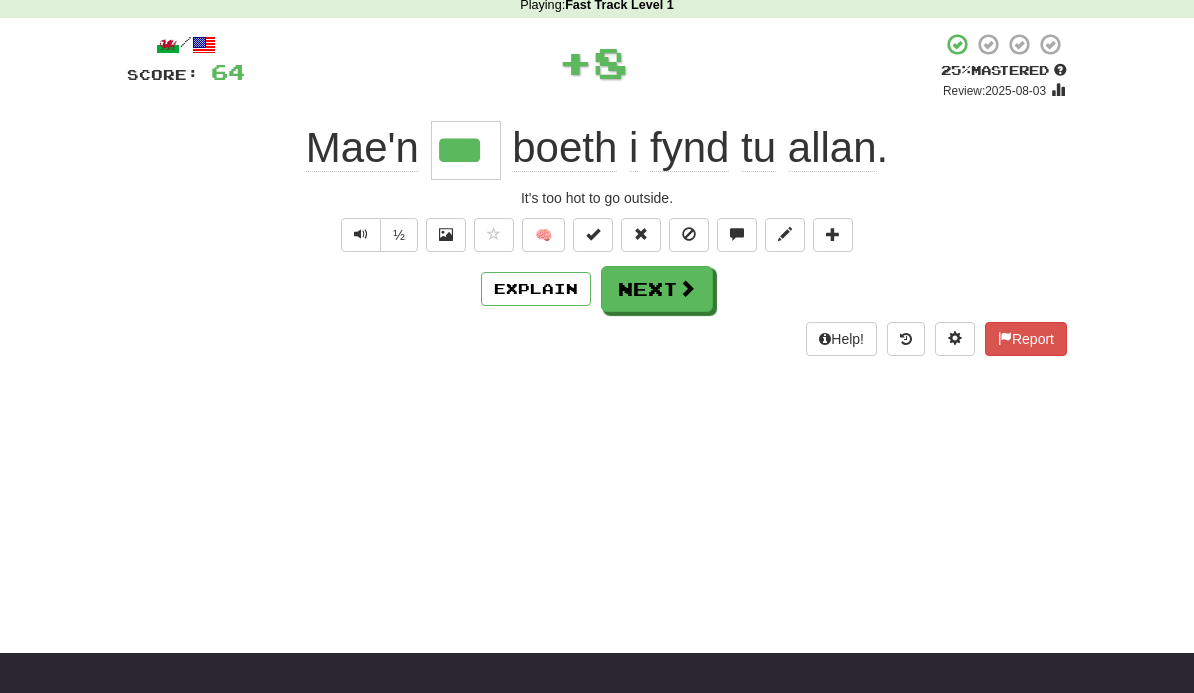 click at bounding box center [687, 288] 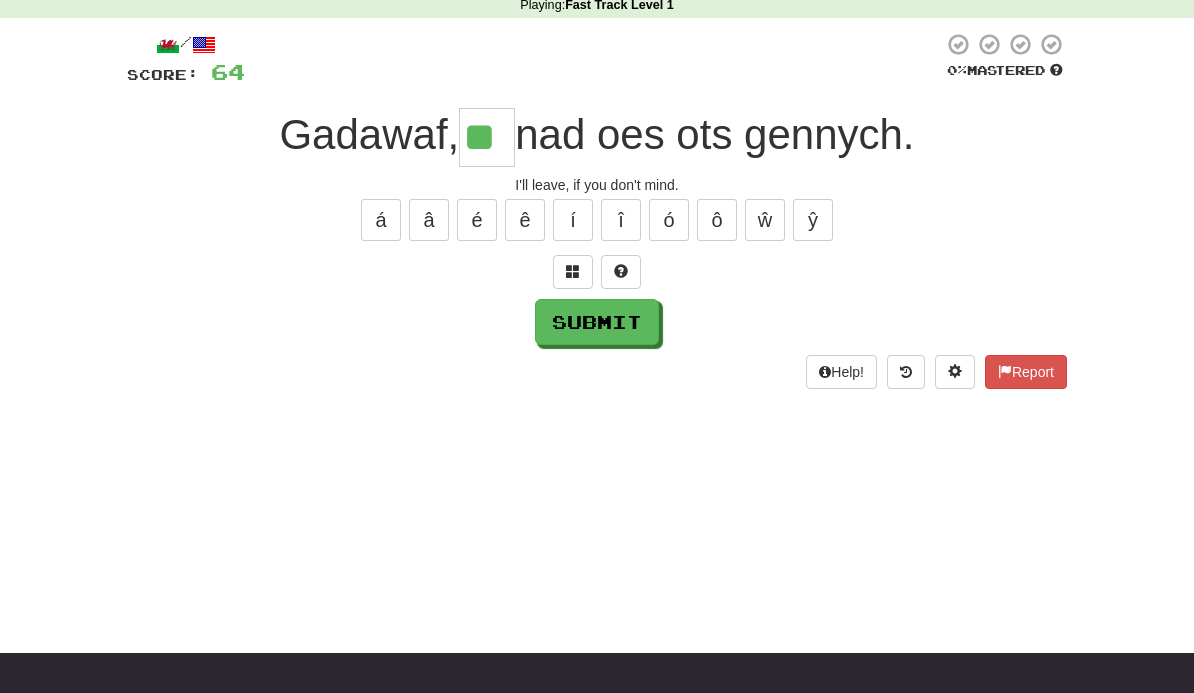 scroll, scrollTop: 90, scrollLeft: 0, axis: vertical 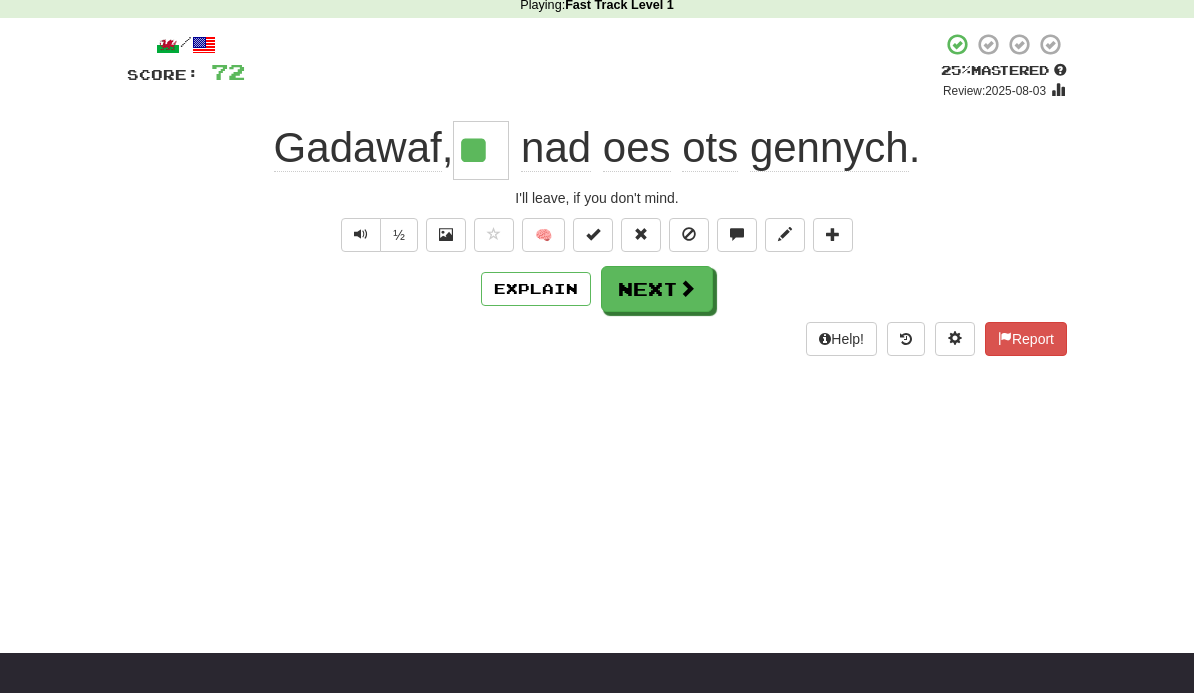 click on "Next" at bounding box center [657, 289] 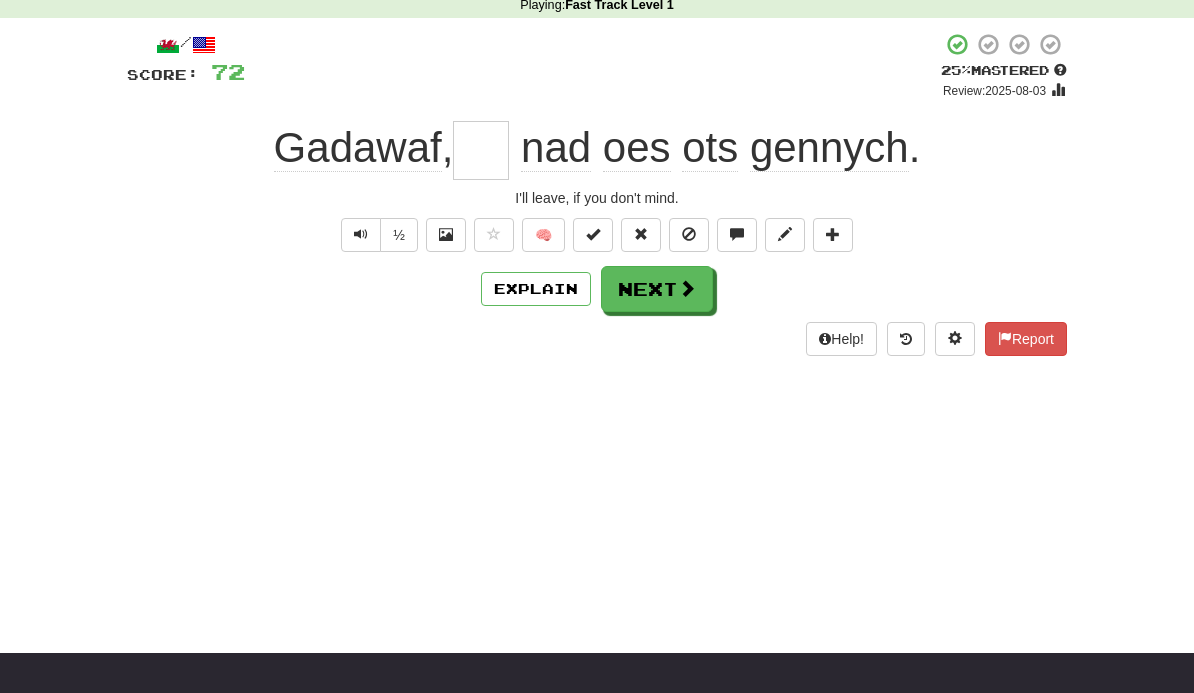 scroll, scrollTop: 89, scrollLeft: 0, axis: vertical 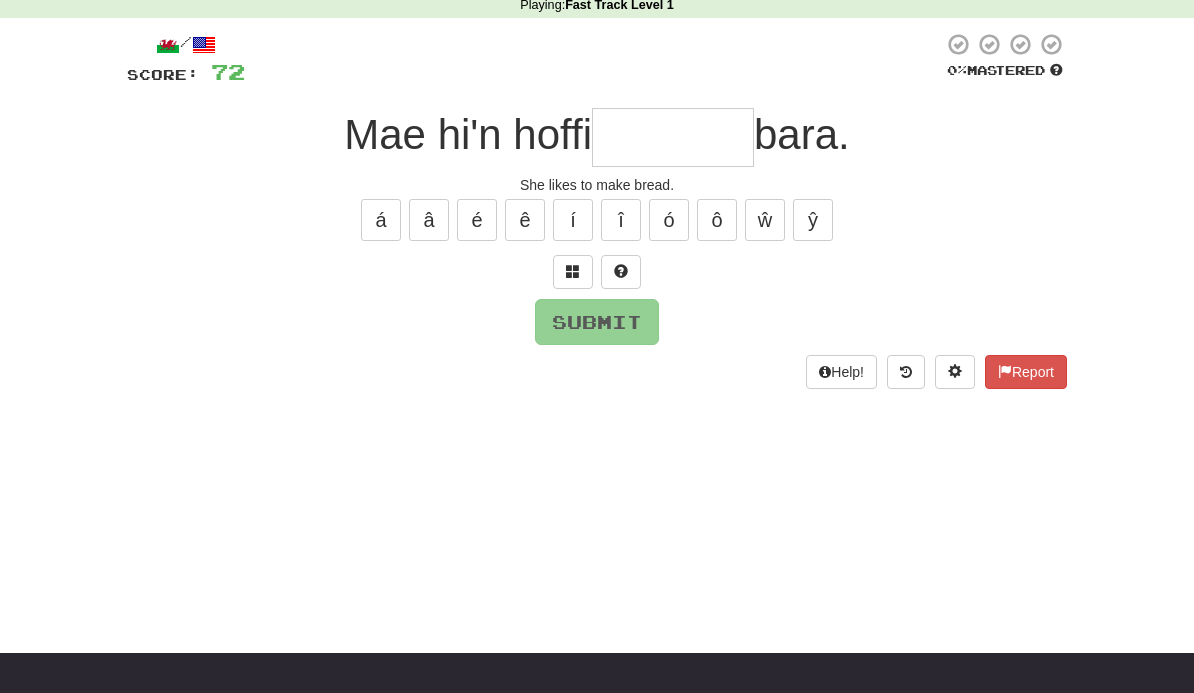 type on "*" 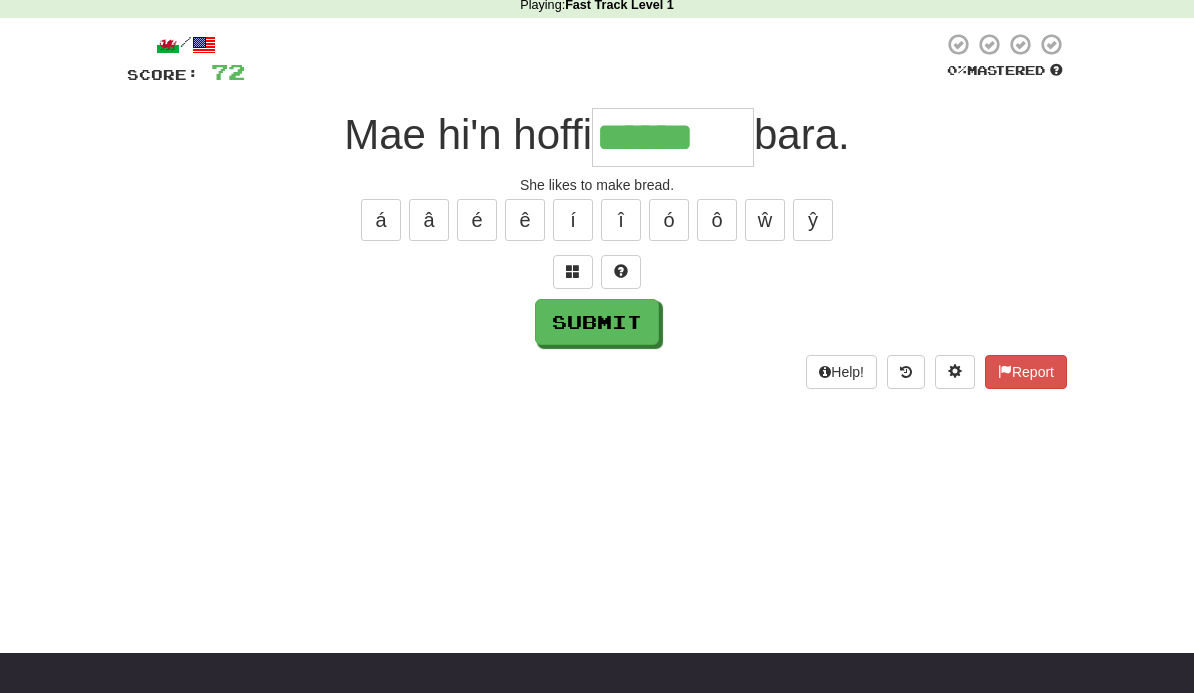 scroll, scrollTop: 90, scrollLeft: 0, axis: vertical 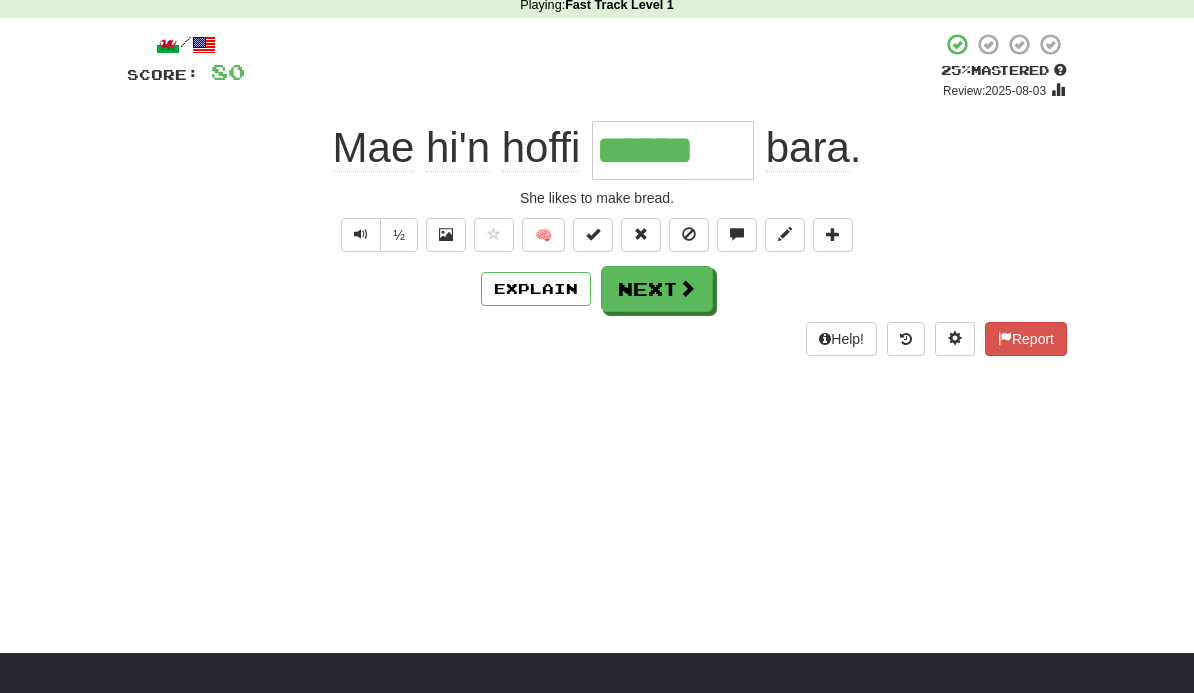 click at bounding box center [687, 288] 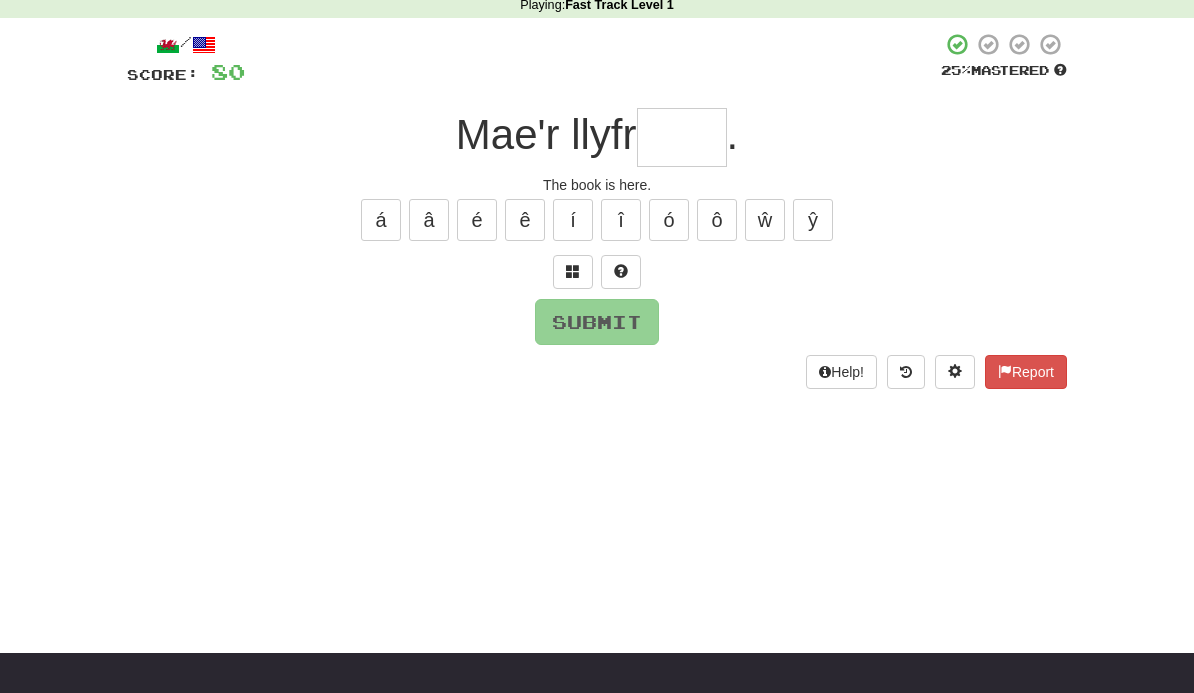scroll, scrollTop: 89, scrollLeft: 0, axis: vertical 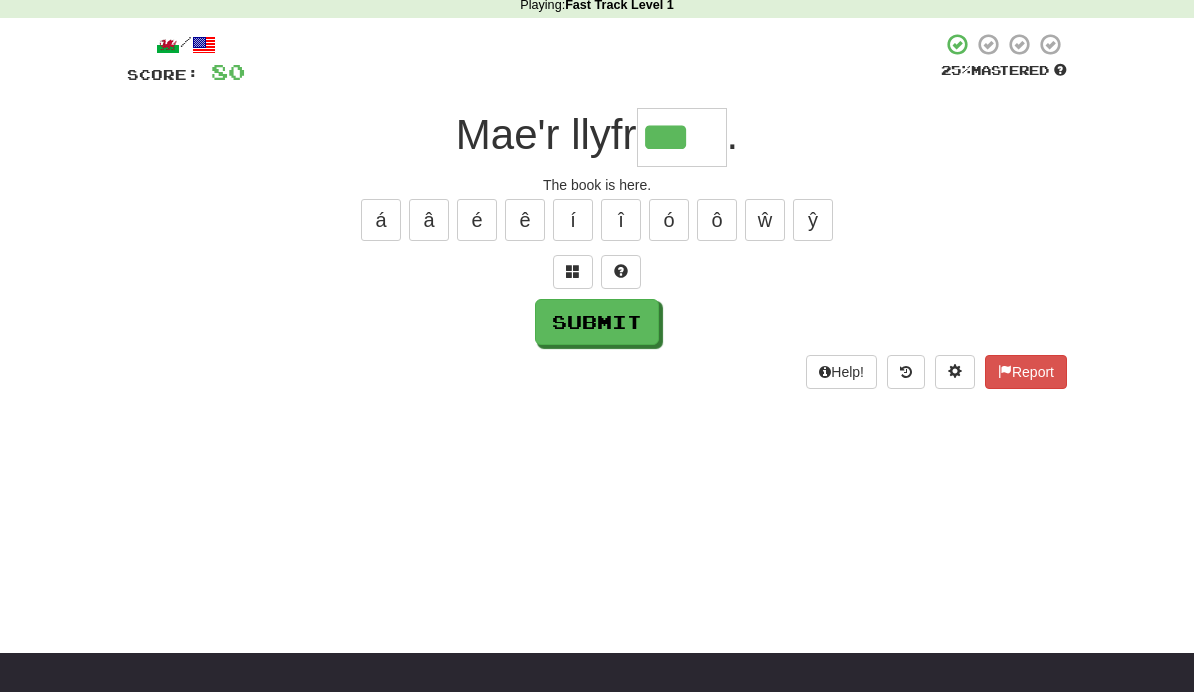 type on "***" 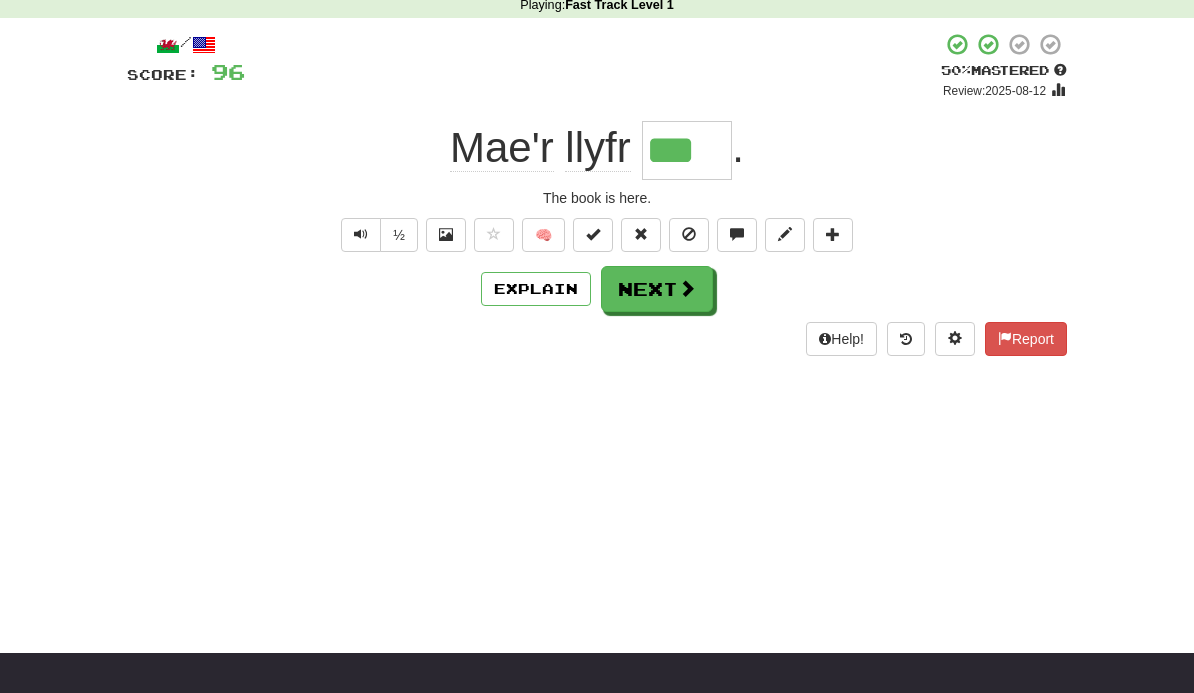 click on "Next" at bounding box center (657, 289) 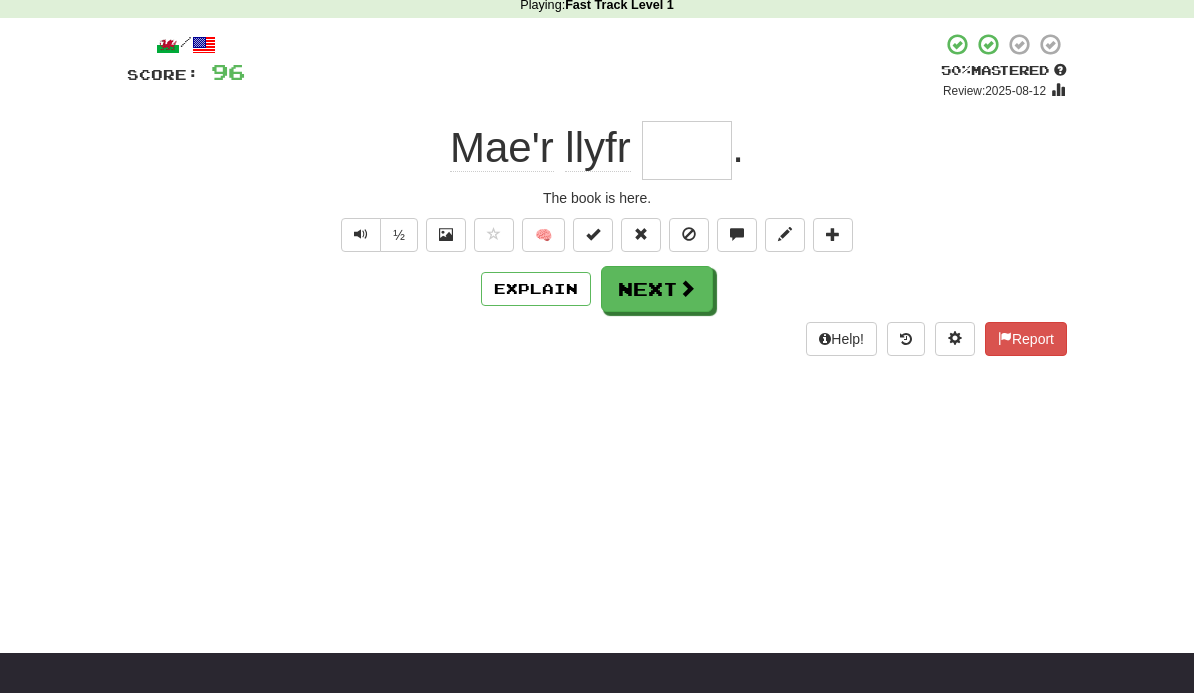 scroll, scrollTop: 89, scrollLeft: 0, axis: vertical 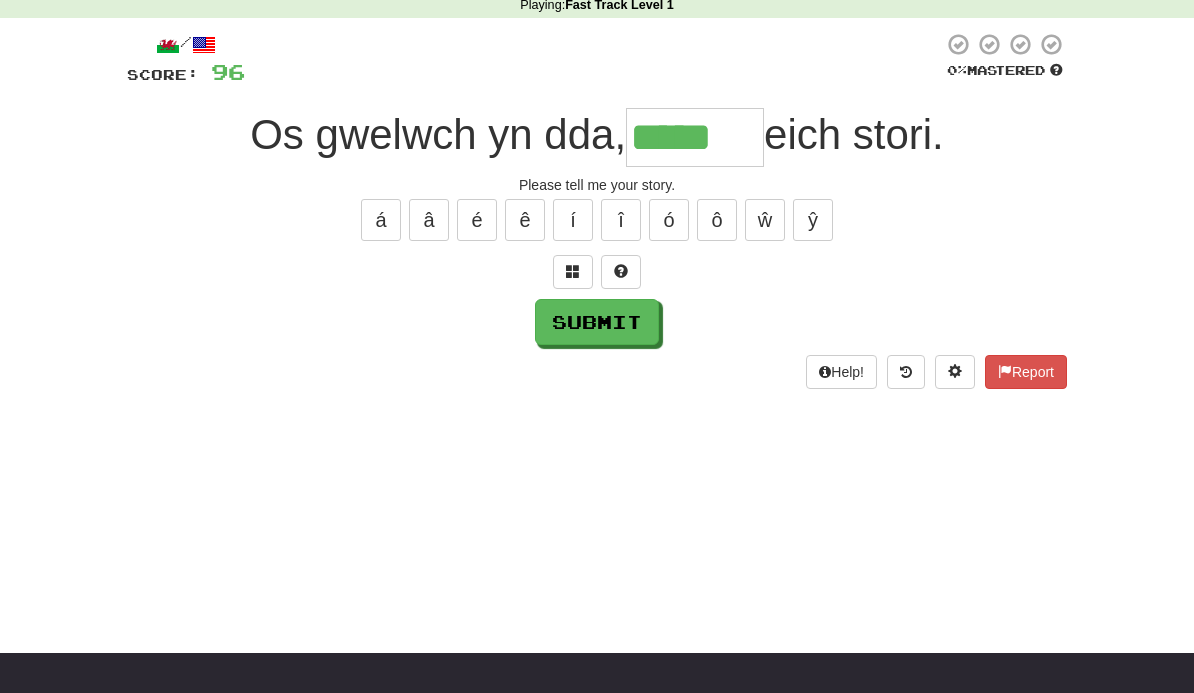 type on "*****" 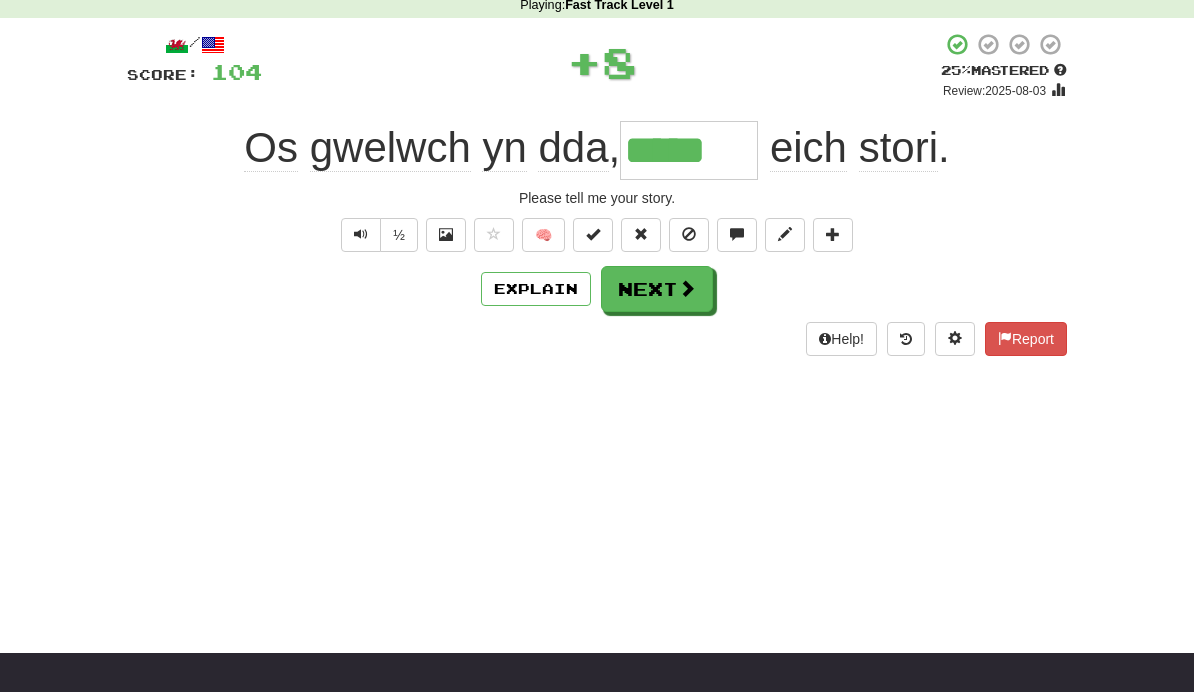 scroll, scrollTop: 90, scrollLeft: 0, axis: vertical 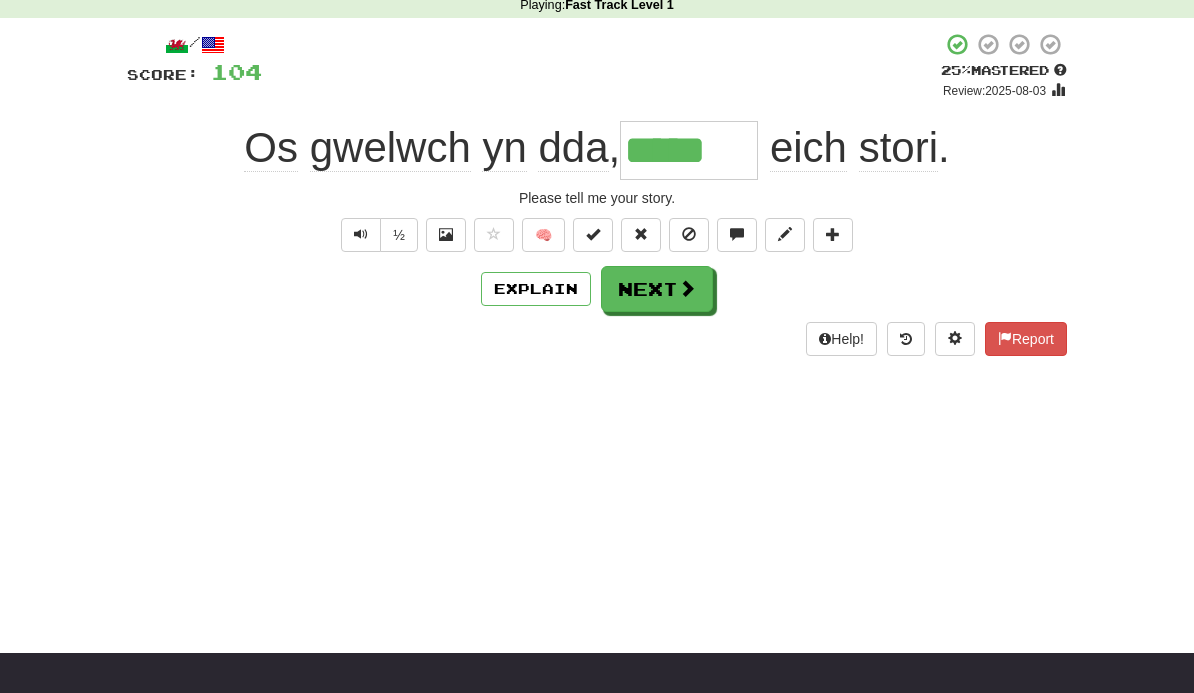 click on "Next" at bounding box center (657, 289) 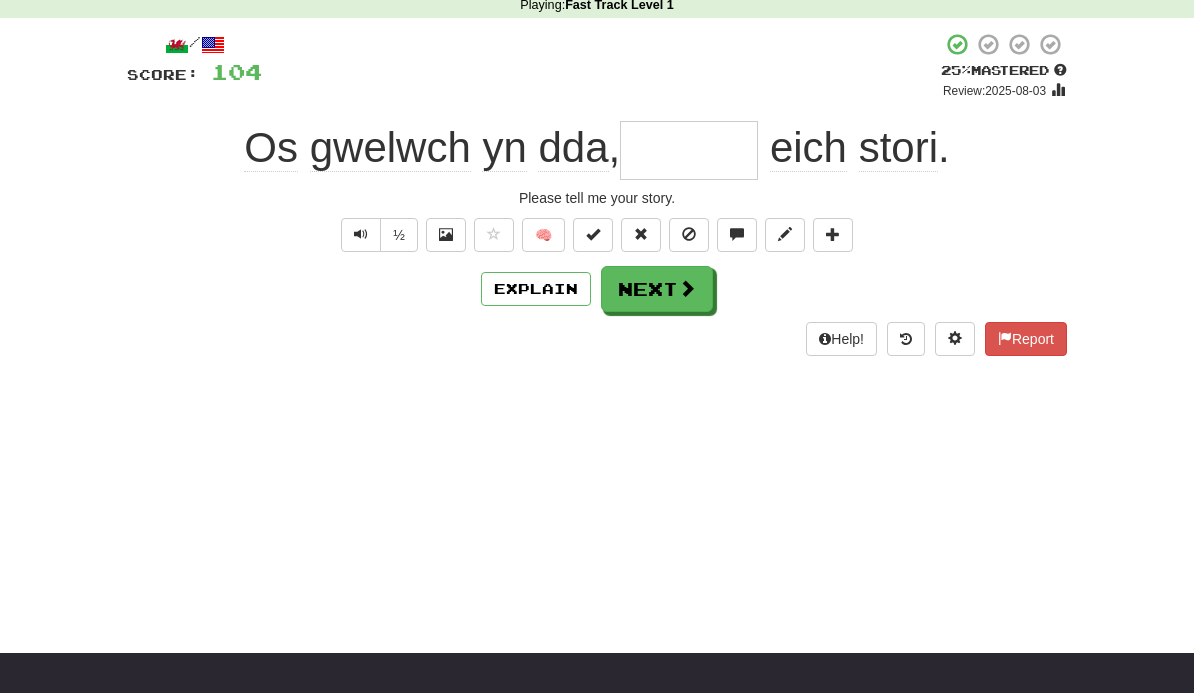 scroll, scrollTop: 89, scrollLeft: 0, axis: vertical 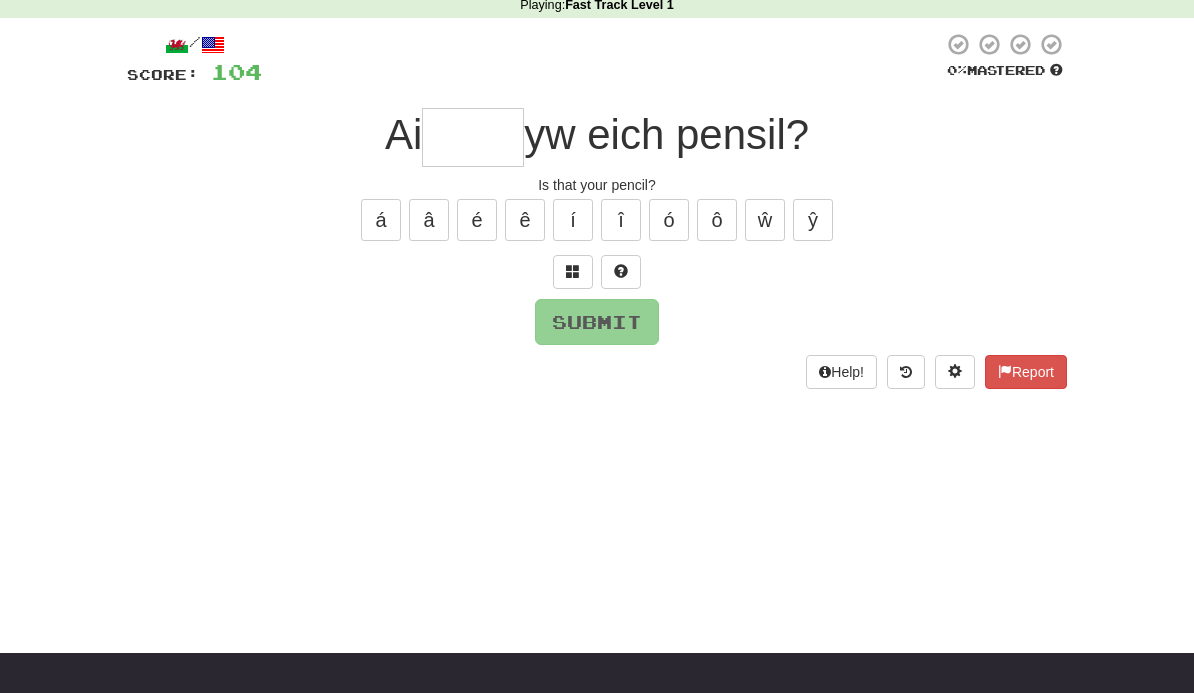 type on "*" 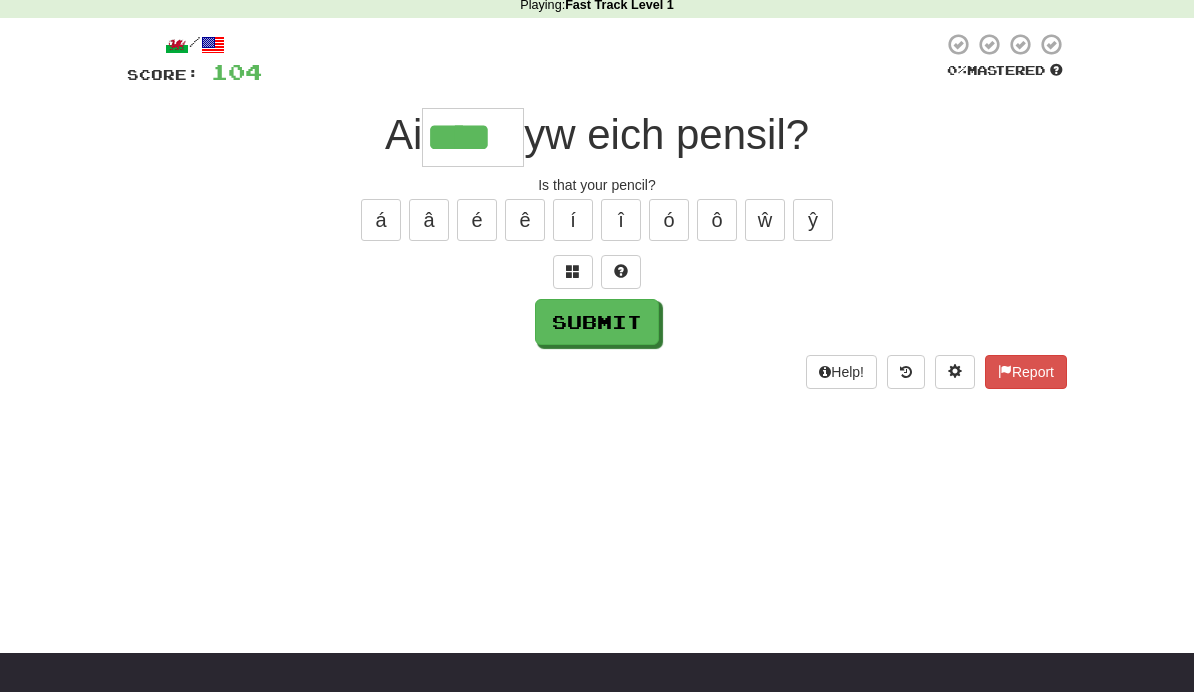 scroll, scrollTop: 90, scrollLeft: 0, axis: vertical 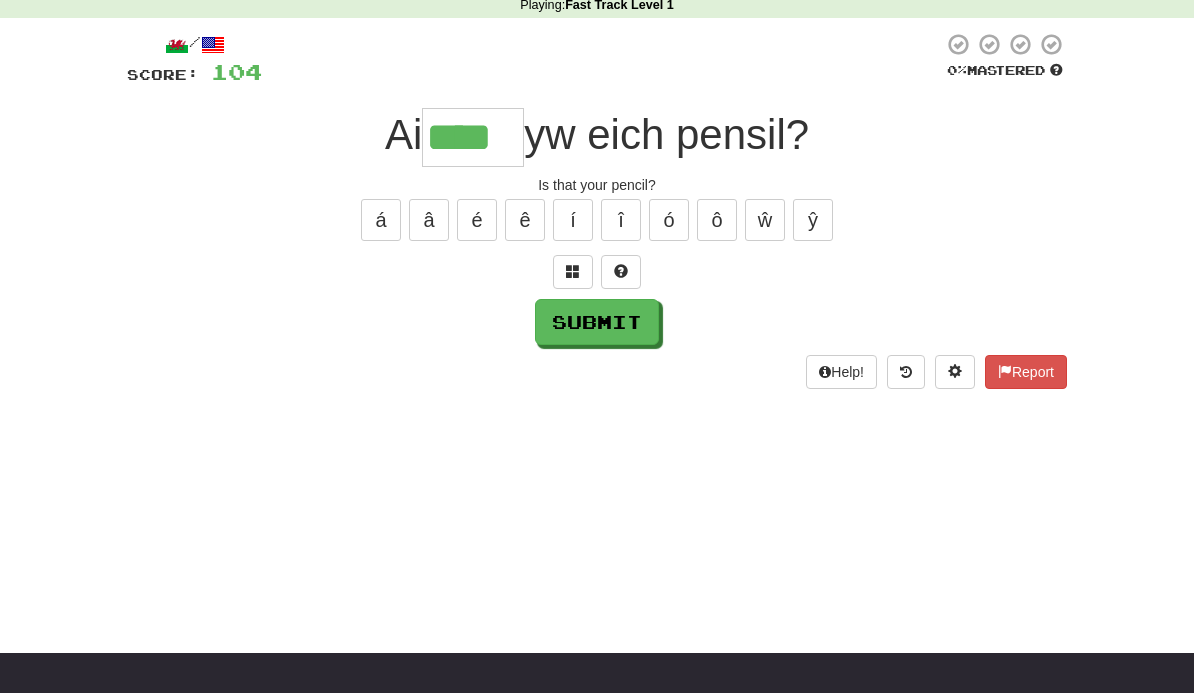 type on "****" 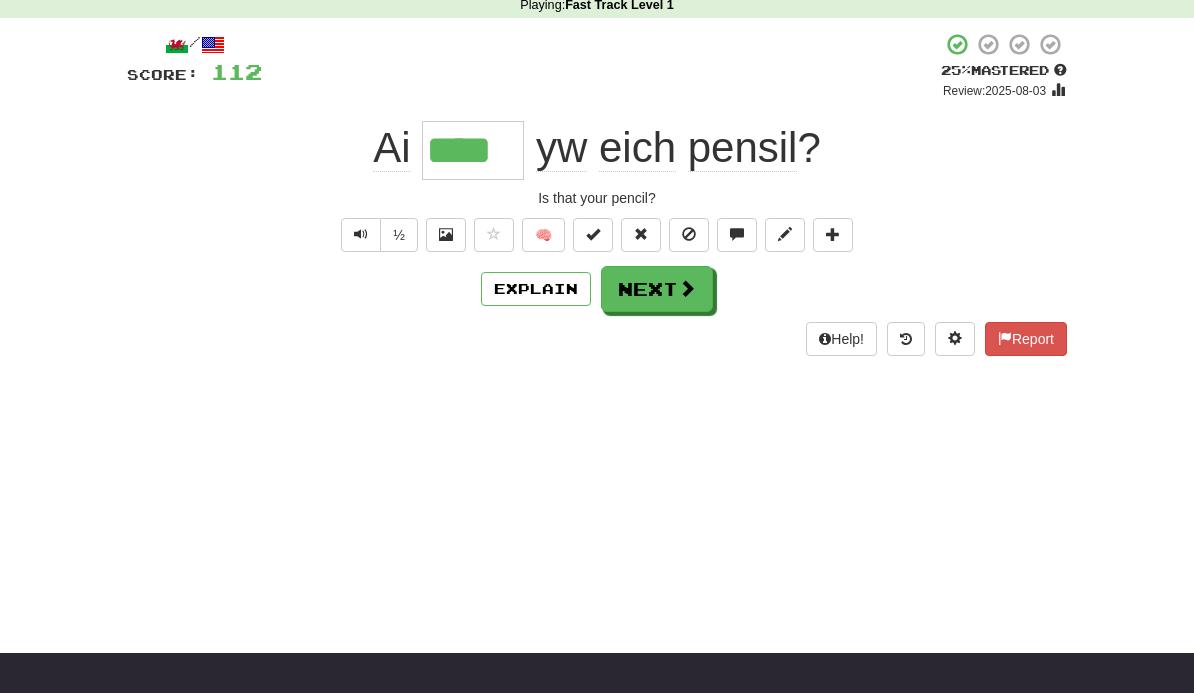 click on "Next" at bounding box center (657, 289) 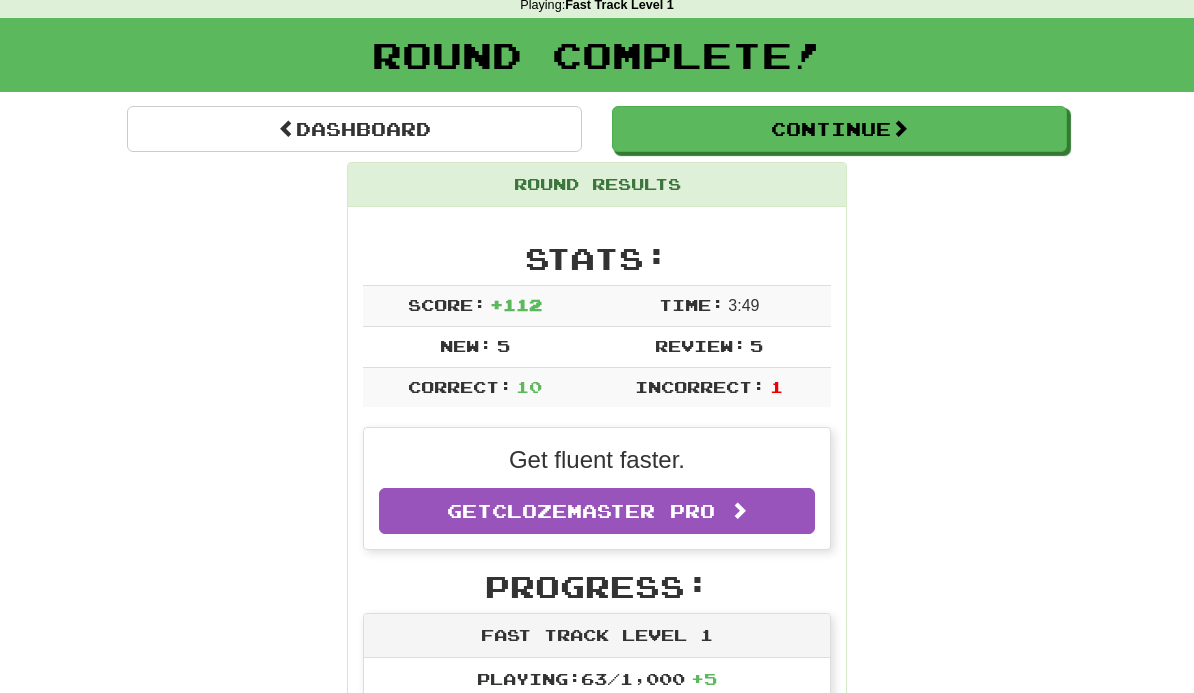 click on "Continue" at bounding box center (839, 129) 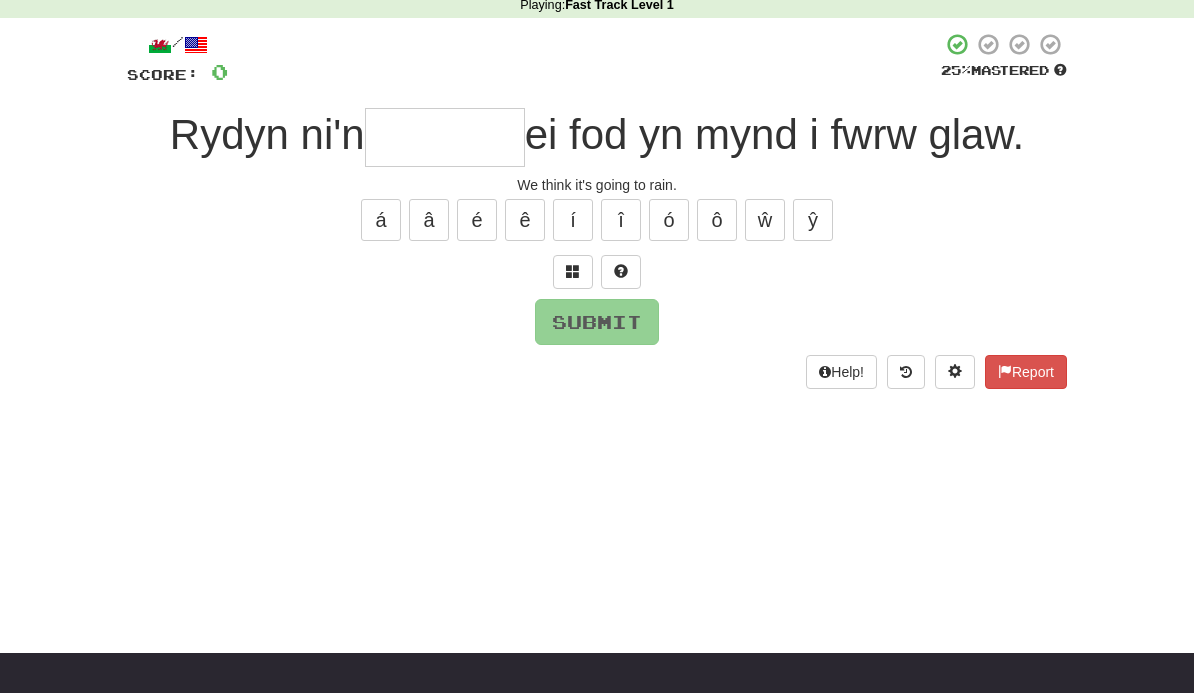 click at bounding box center (445, 137) 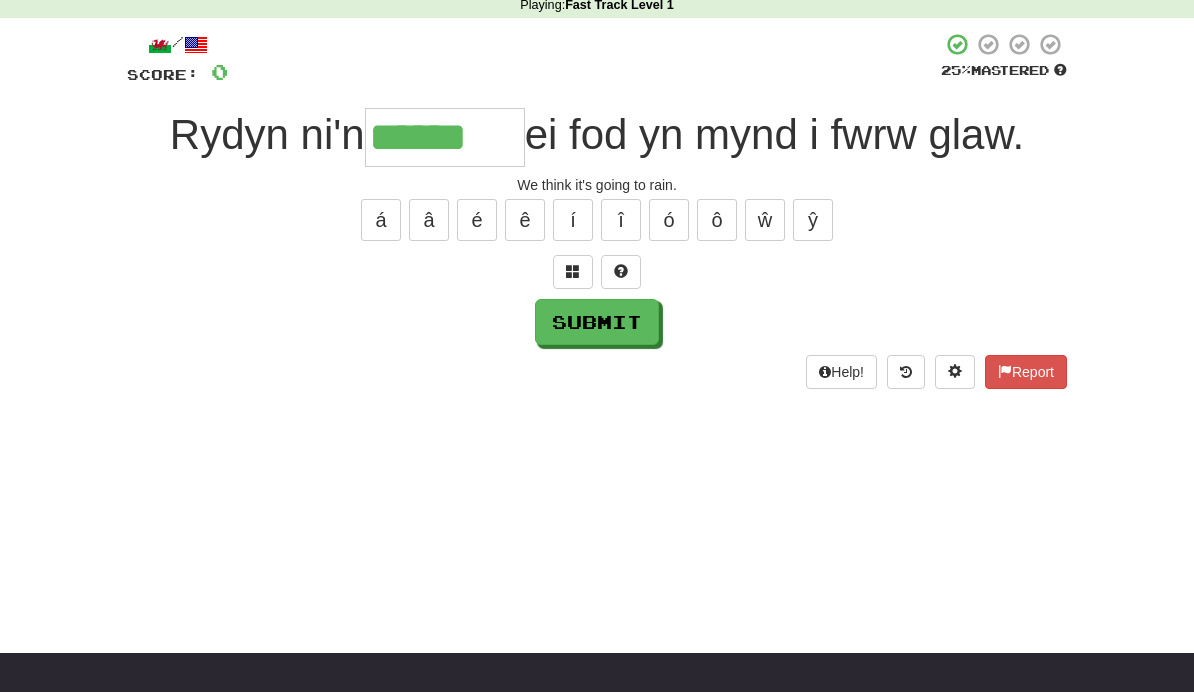 type on "******" 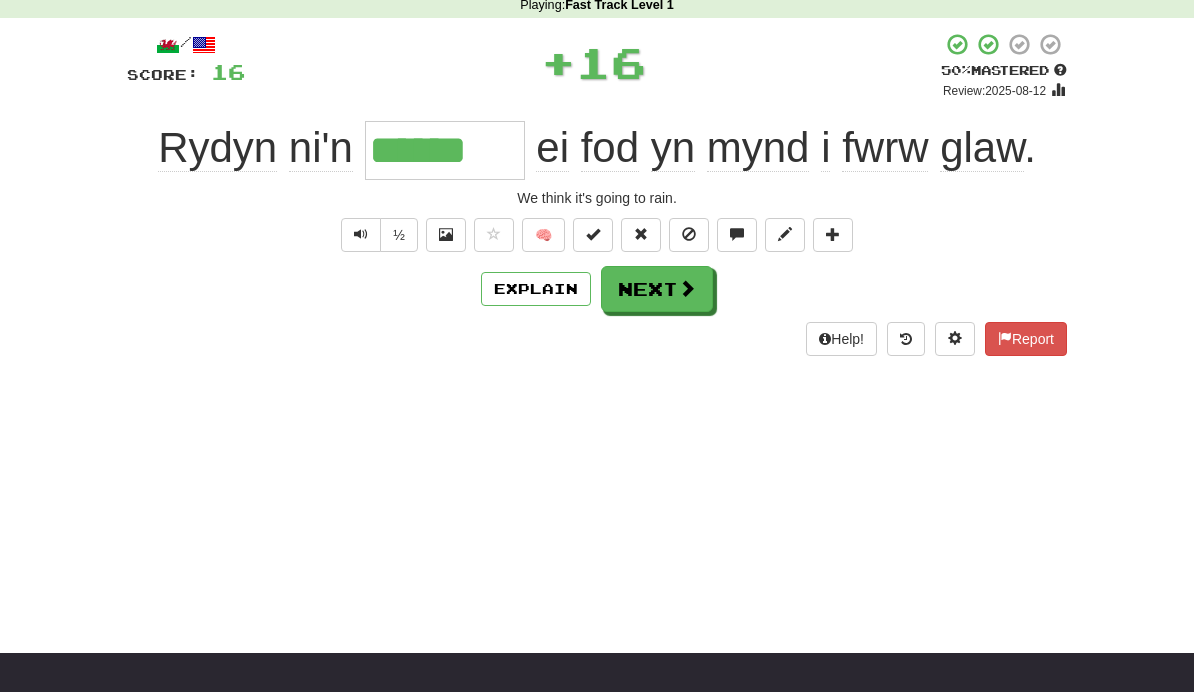 scroll, scrollTop: 90, scrollLeft: 0, axis: vertical 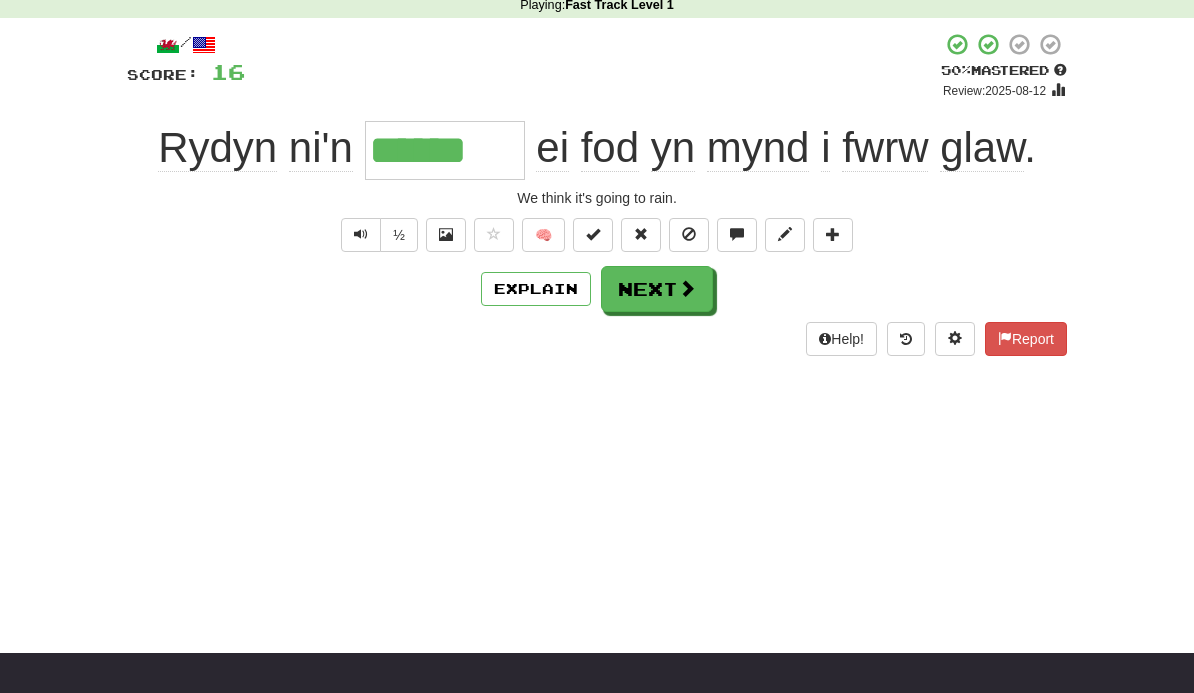 click on "Next" at bounding box center [657, 289] 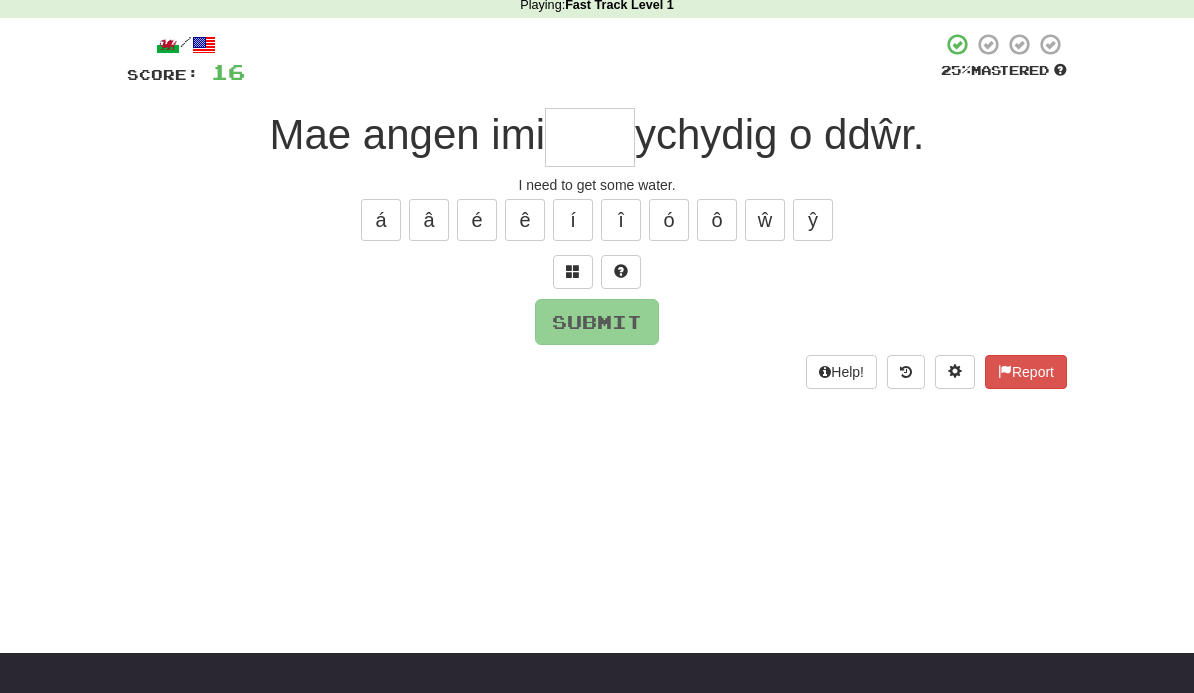scroll, scrollTop: 89, scrollLeft: 0, axis: vertical 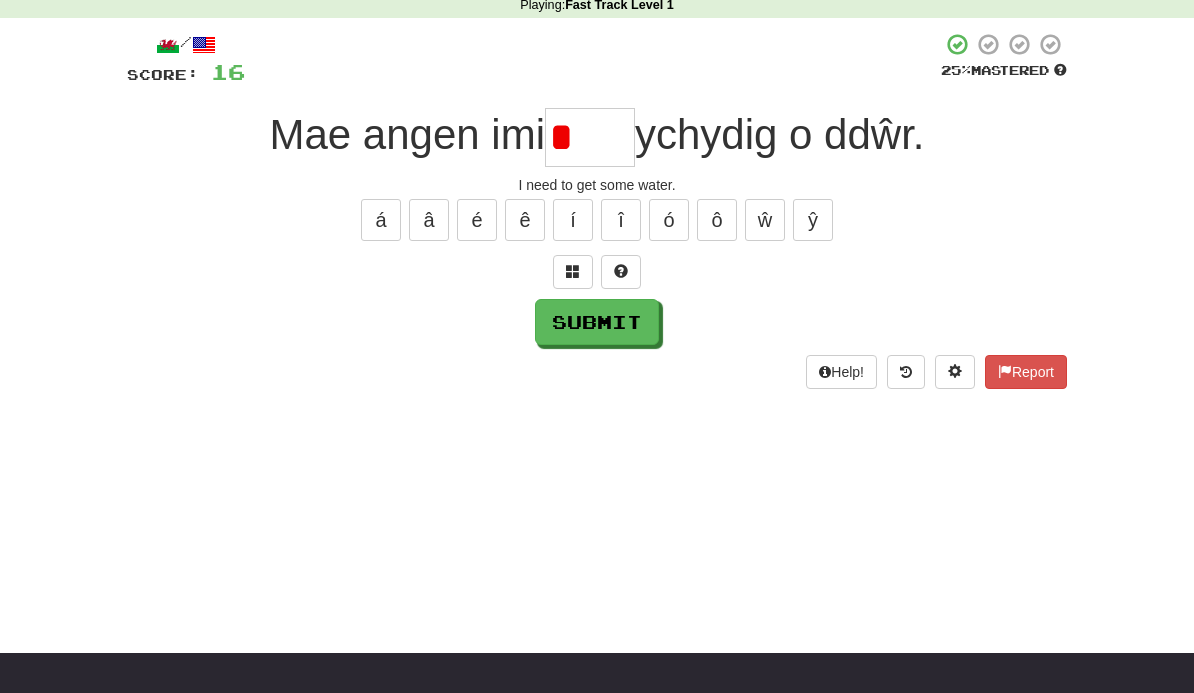 click on "ô" at bounding box center (717, 221) 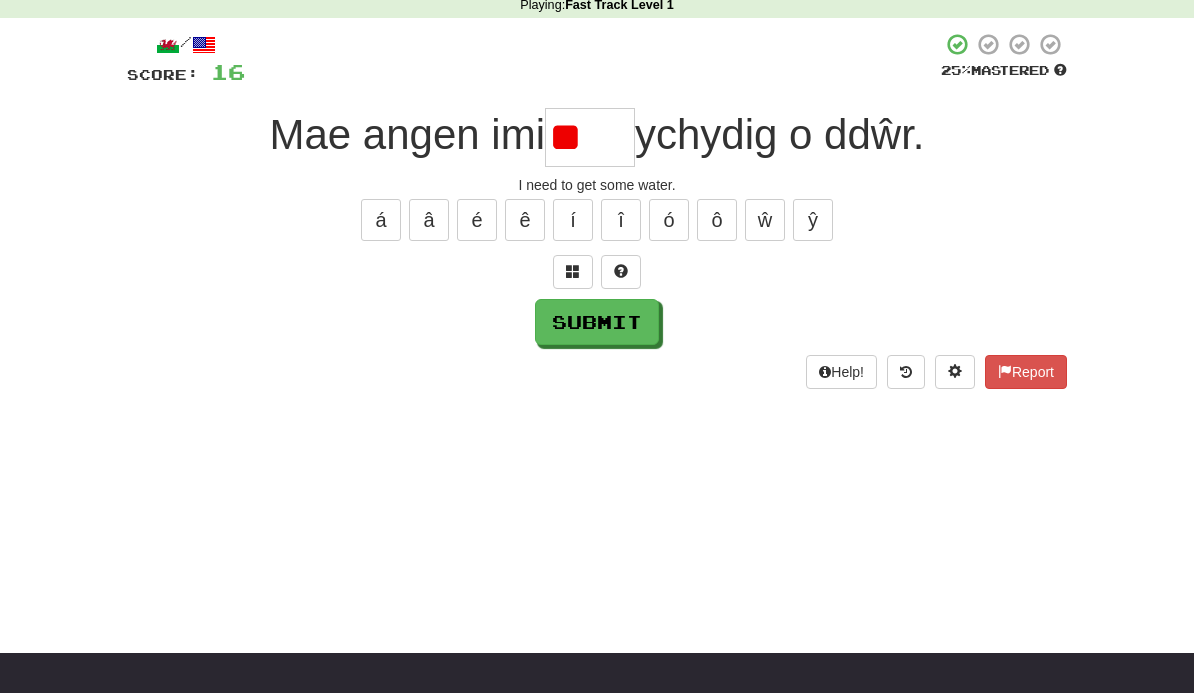type on "*" 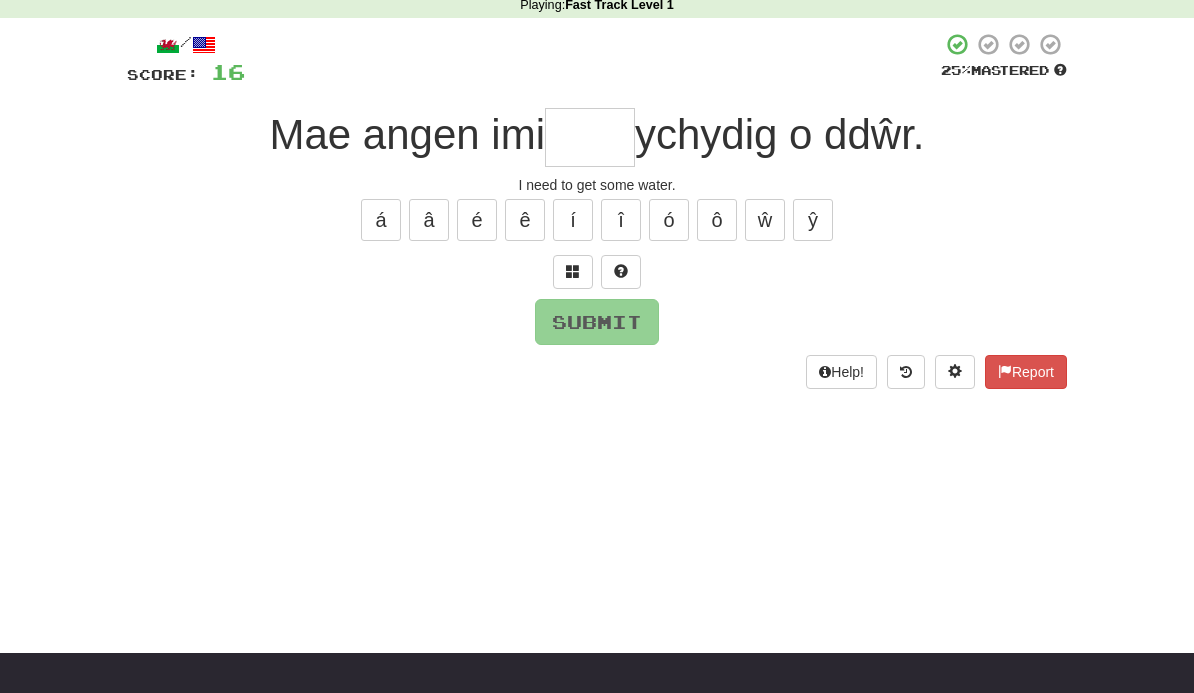 click on "ô" at bounding box center (717, 221) 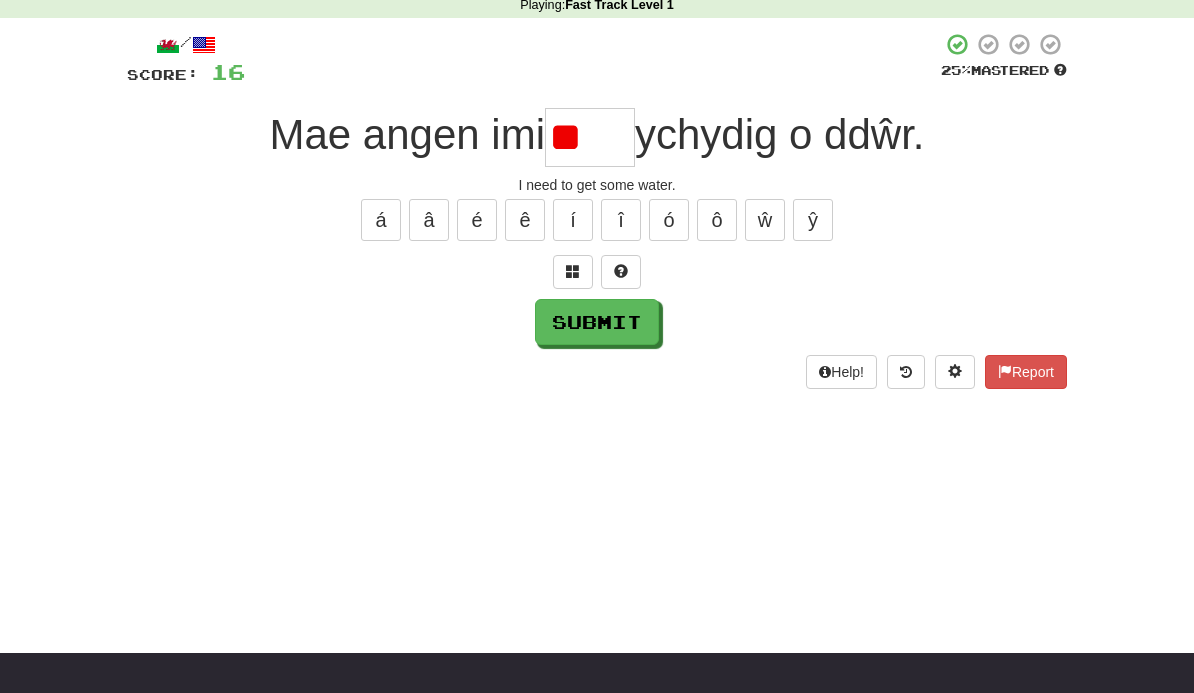 type on "*" 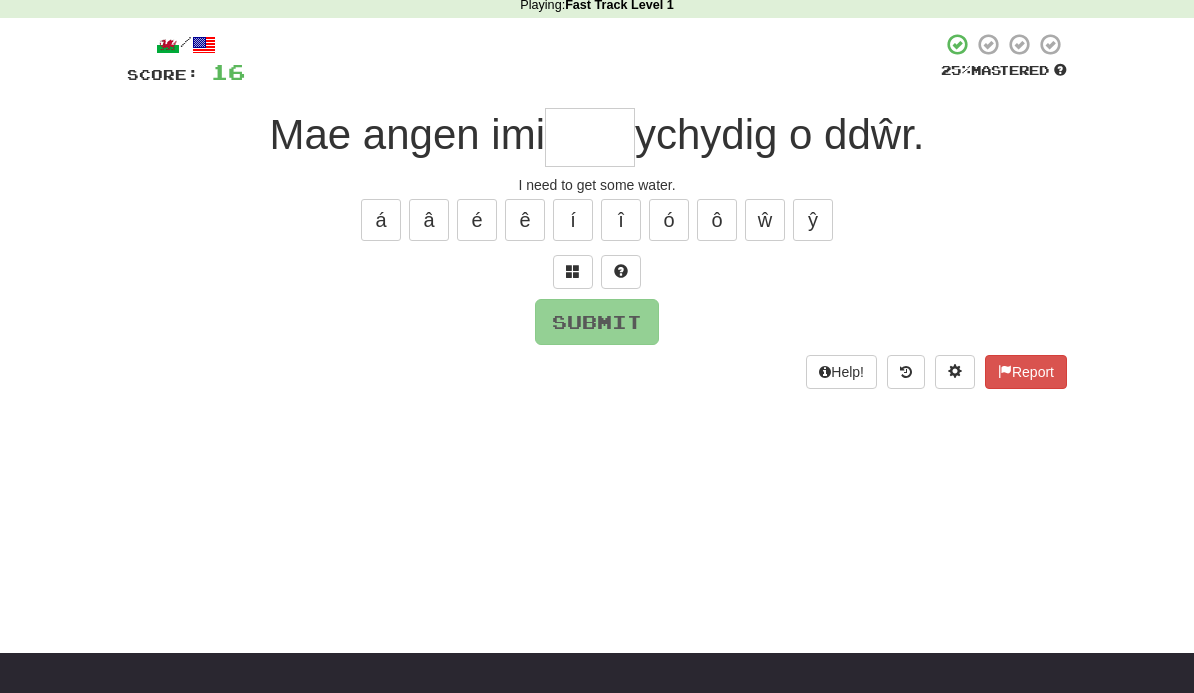 type on "*" 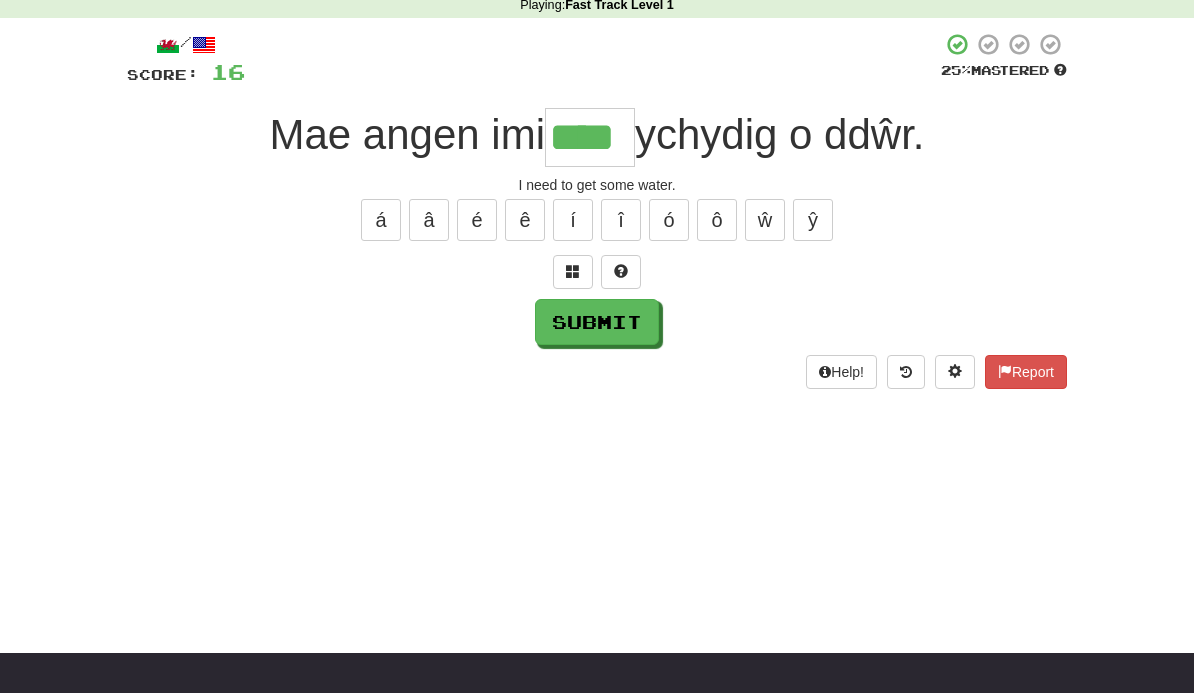 scroll, scrollTop: 90, scrollLeft: 0, axis: vertical 